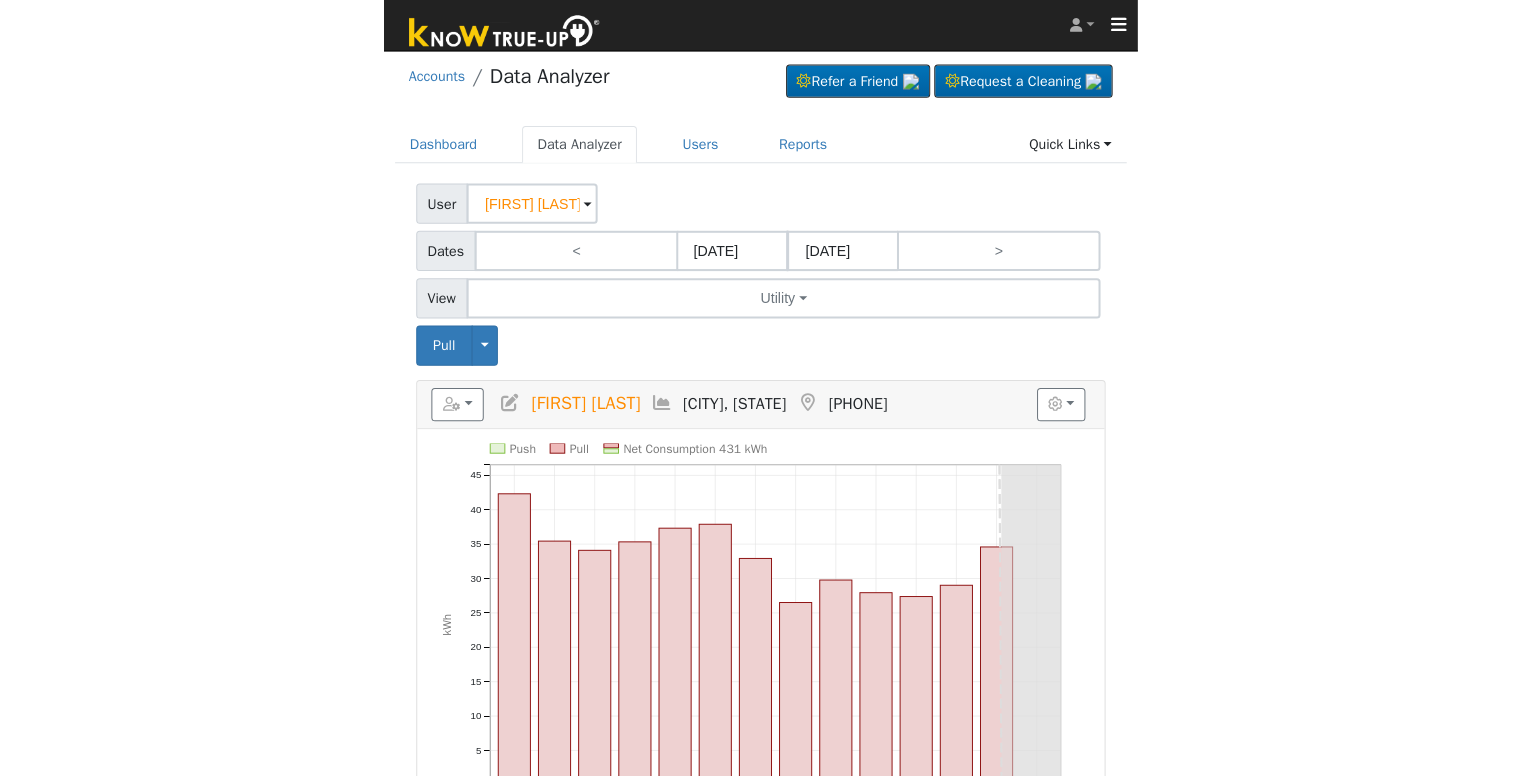 scroll, scrollTop: 0, scrollLeft: 0, axis: both 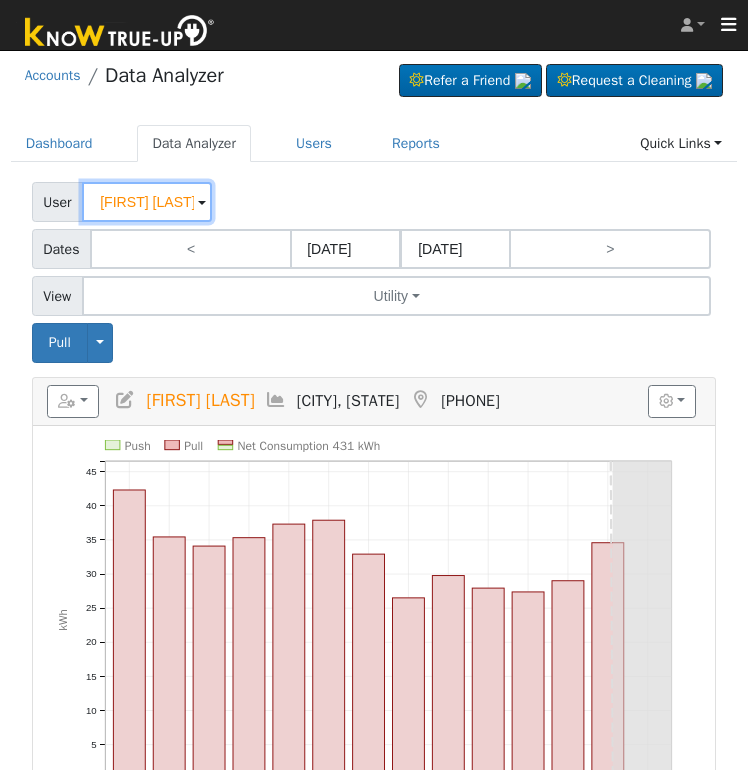 click on "[FIRST] [LAST]" at bounding box center [147, 202] 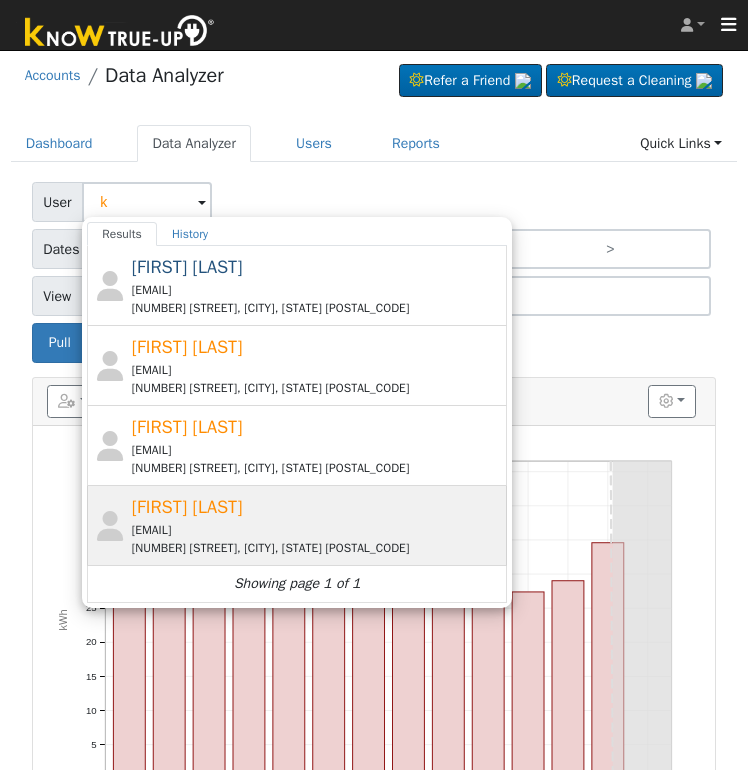 click on "[EMAIL]" at bounding box center [317, 530] 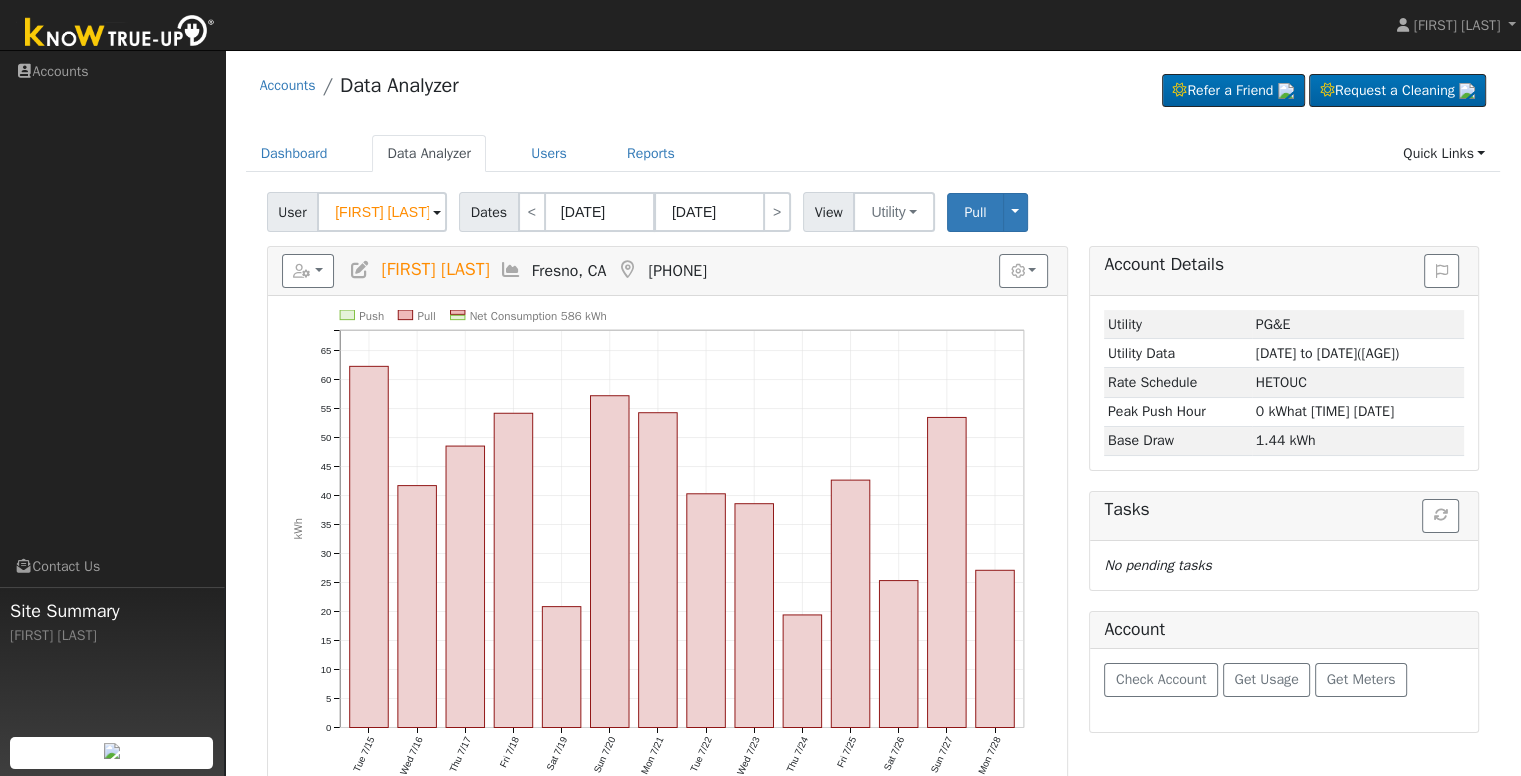 click at bounding box center (511, 270) 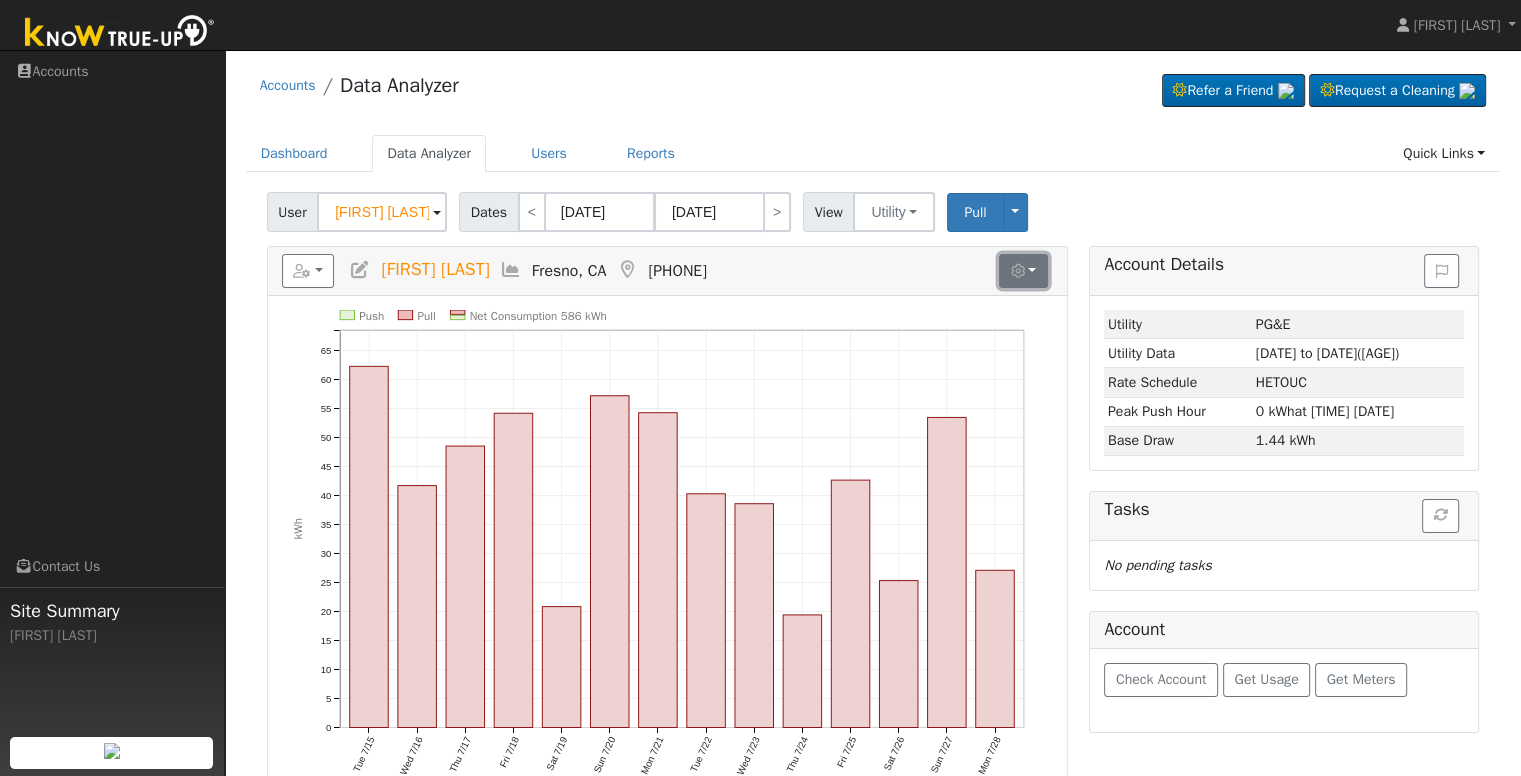 click at bounding box center (1023, 271) 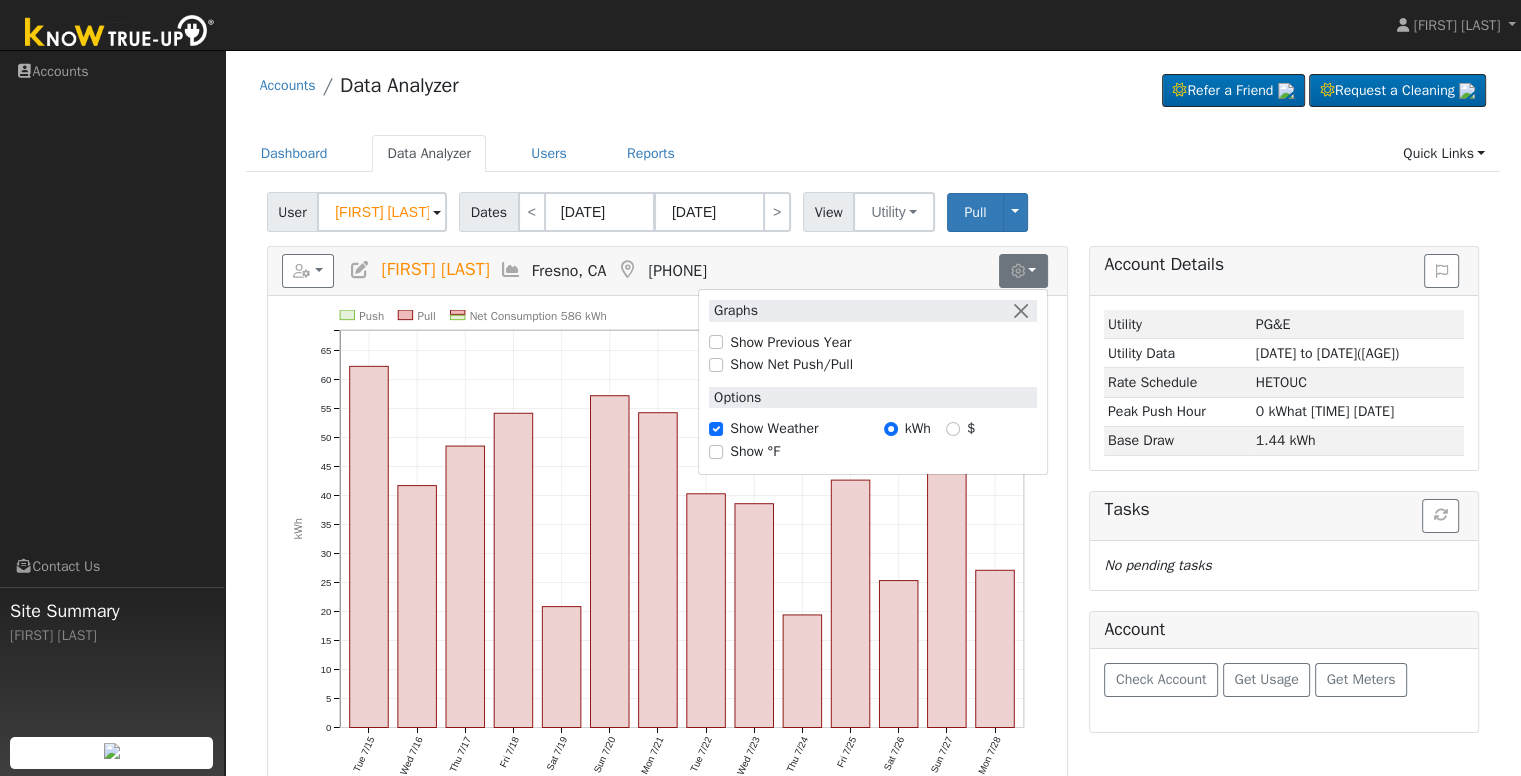 click on "[FIRST] [LAST]" at bounding box center (435, 270) 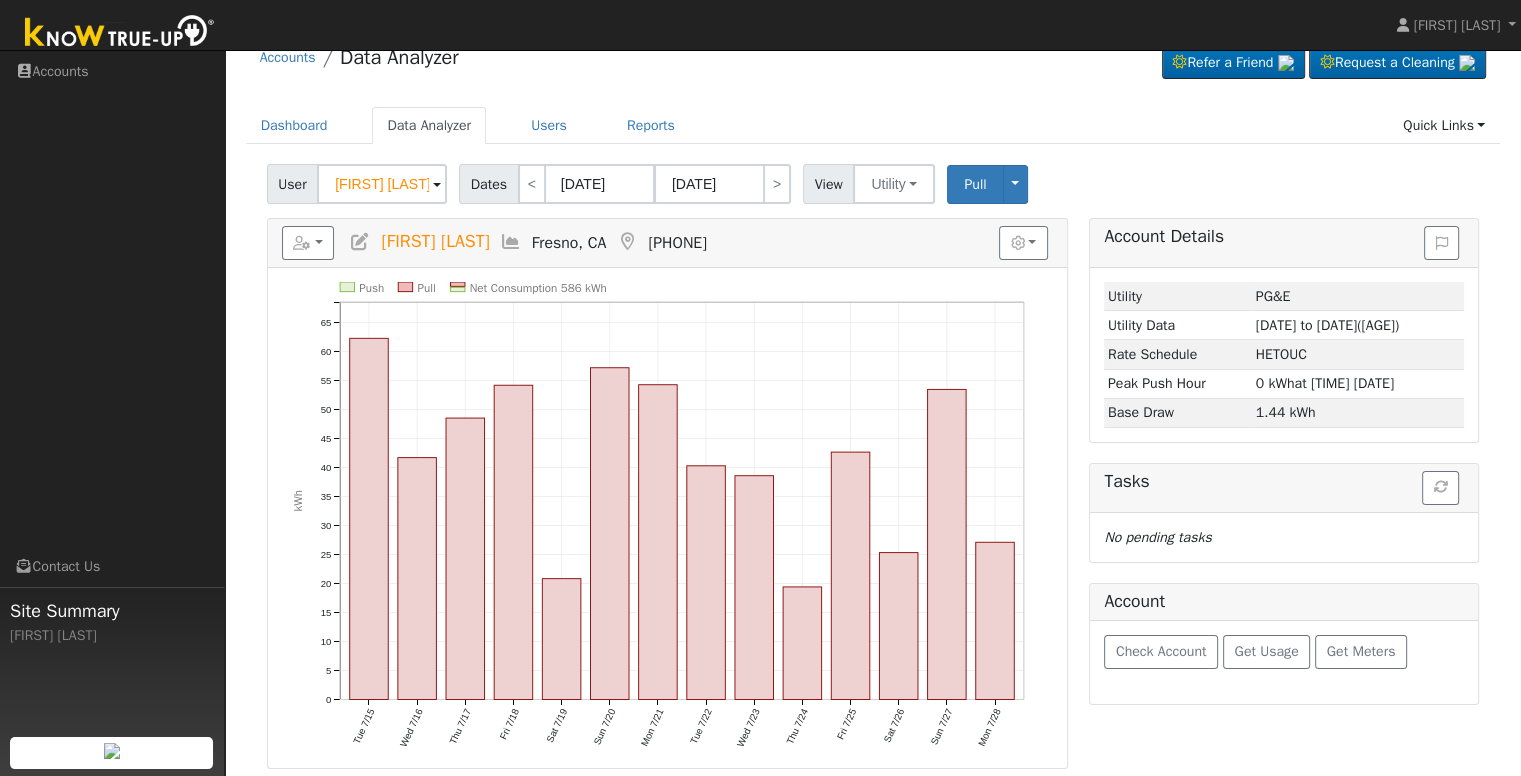 scroll, scrollTop: 0, scrollLeft: 0, axis: both 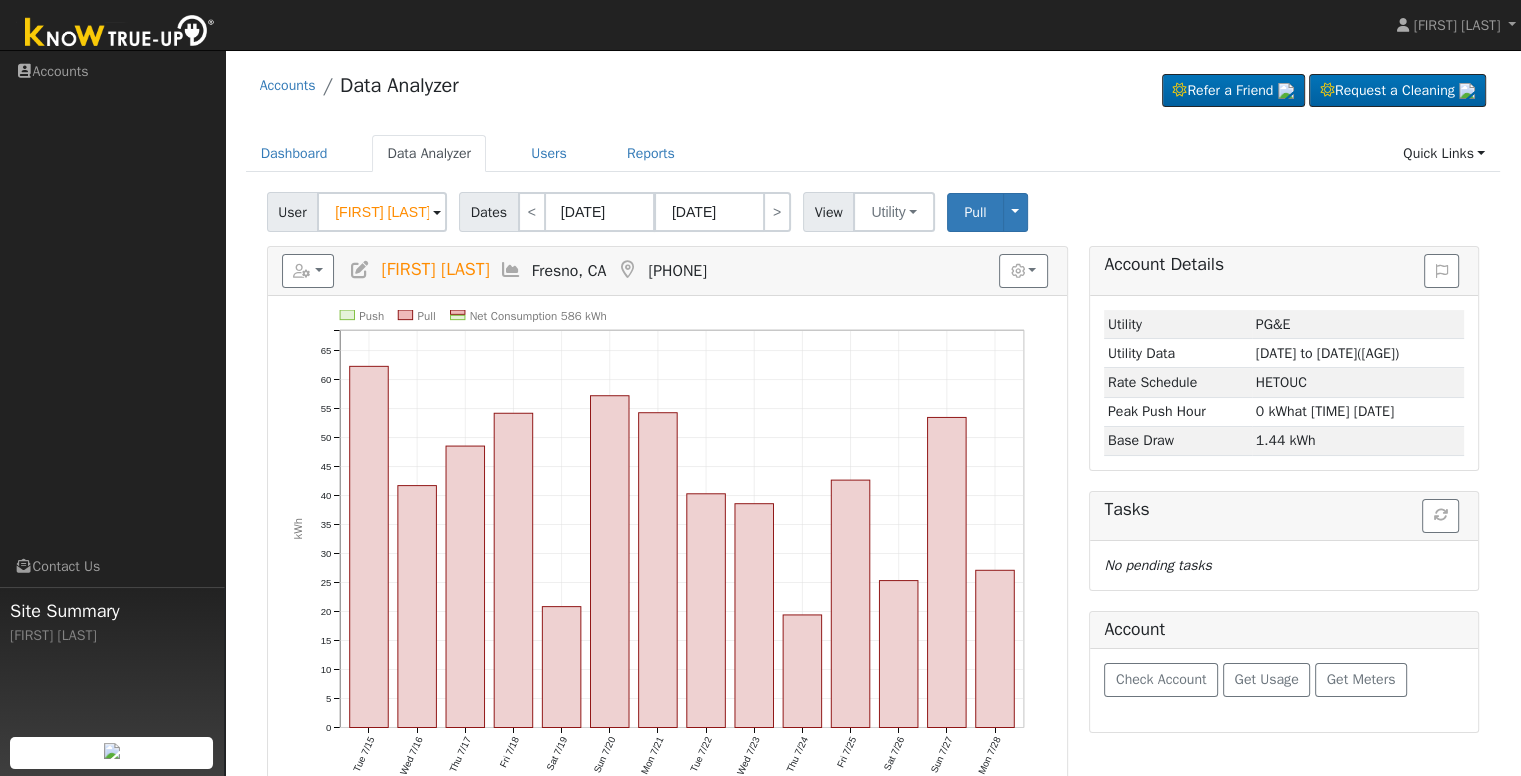 click at bounding box center (511, 270) 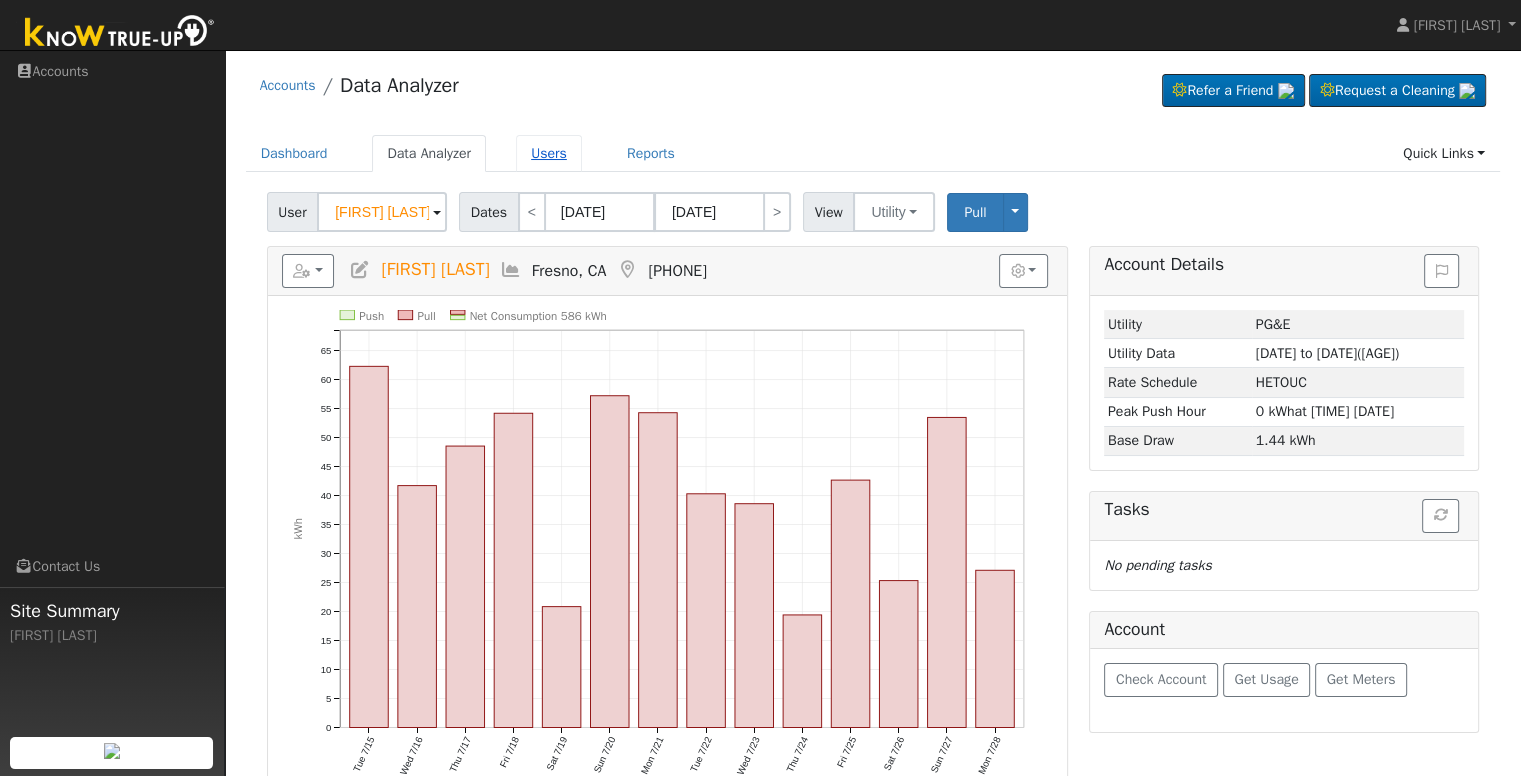 click on "Users" at bounding box center (549, 153) 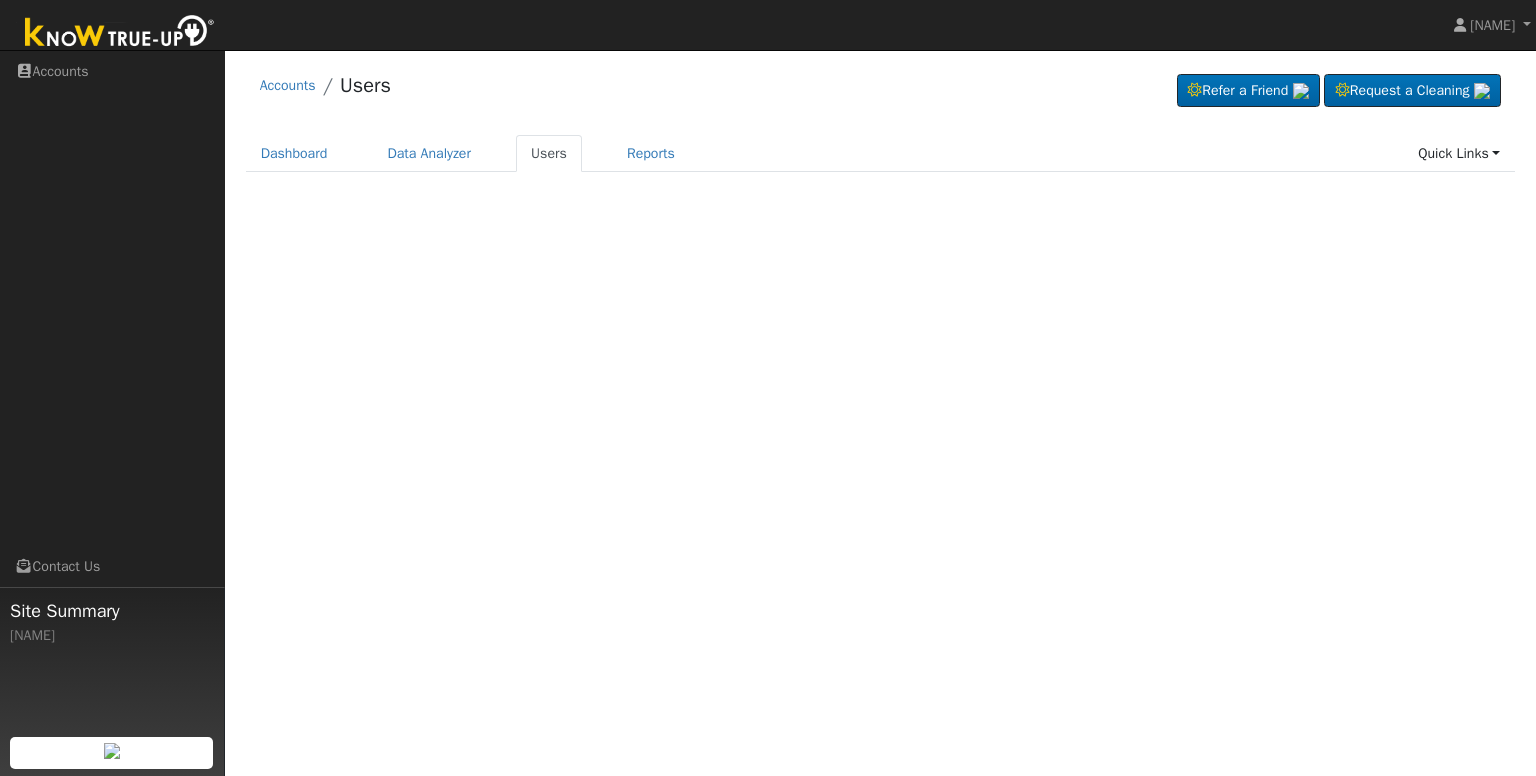 scroll, scrollTop: 0, scrollLeft: 0, axis: both 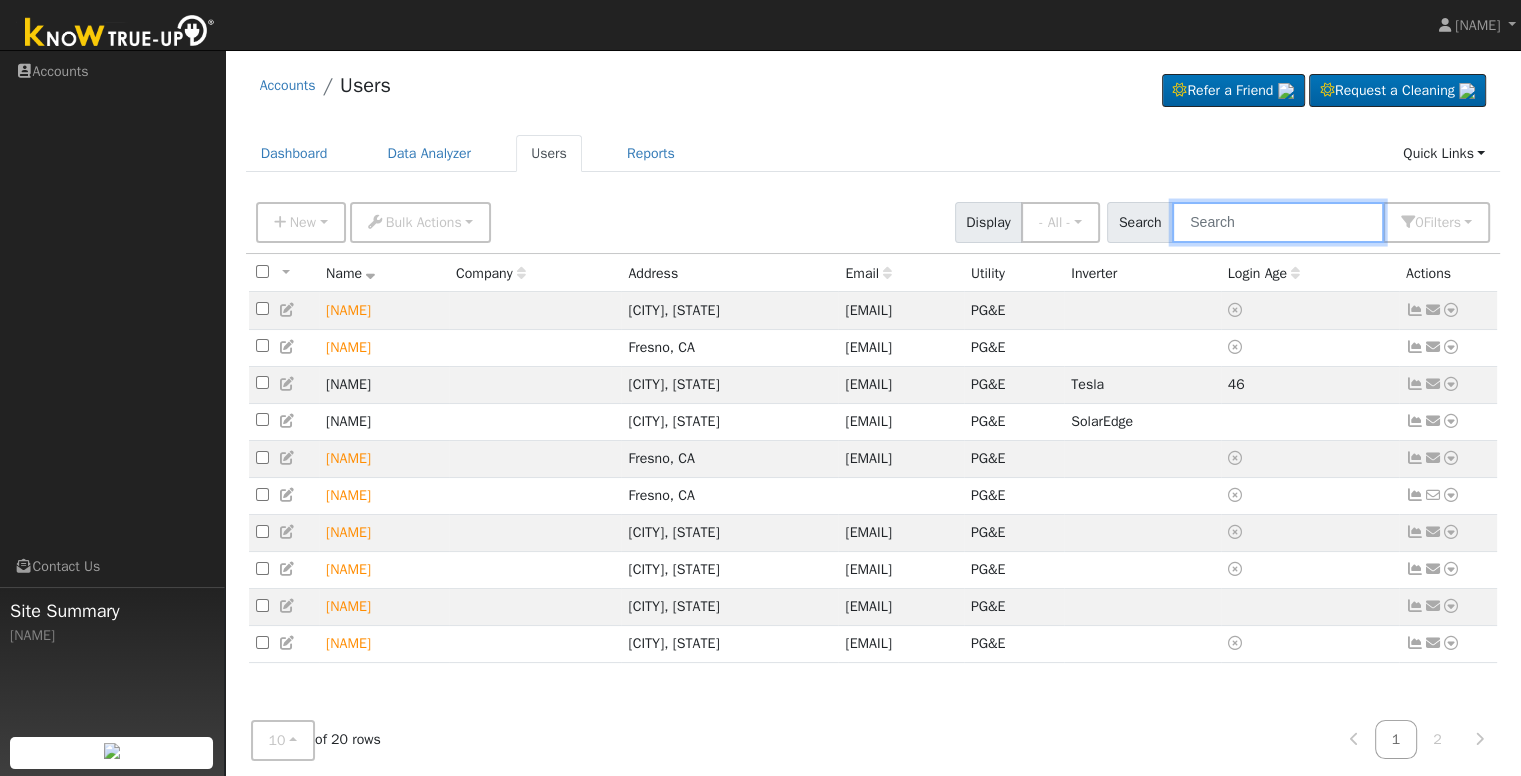 click at bounding box center [1278, 222] 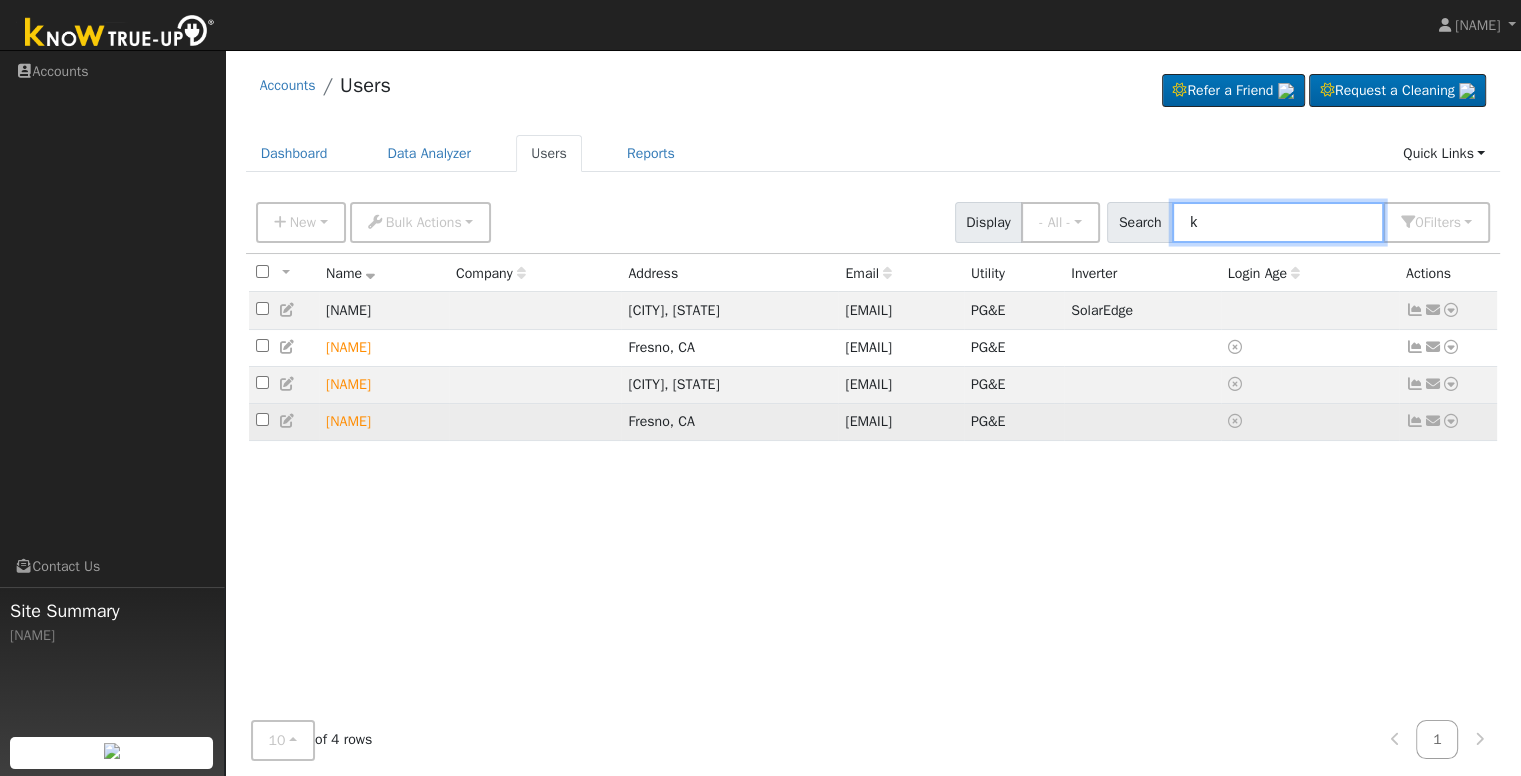 type on "k" 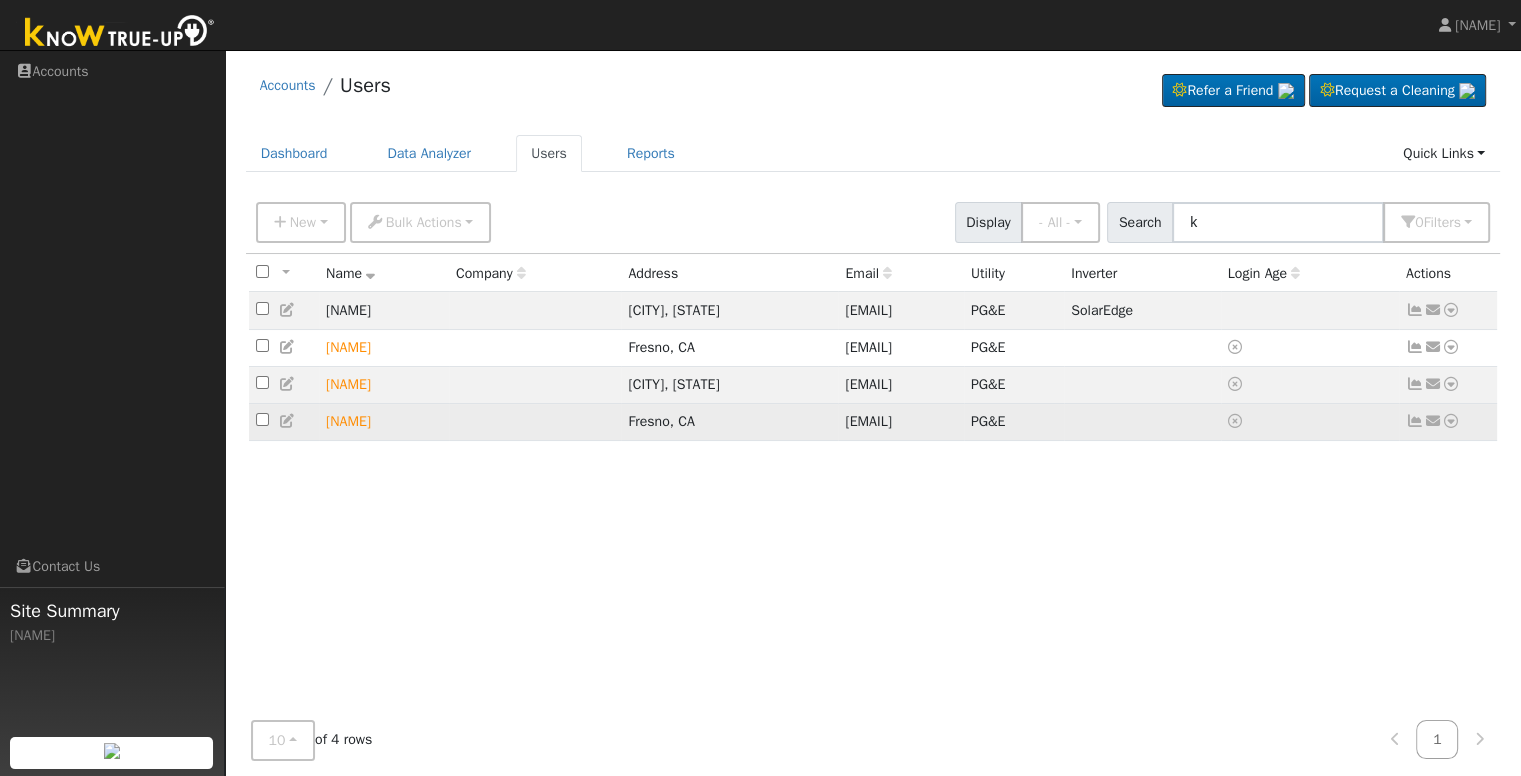 click on "[NAME]" at bounding box center (384, 421) 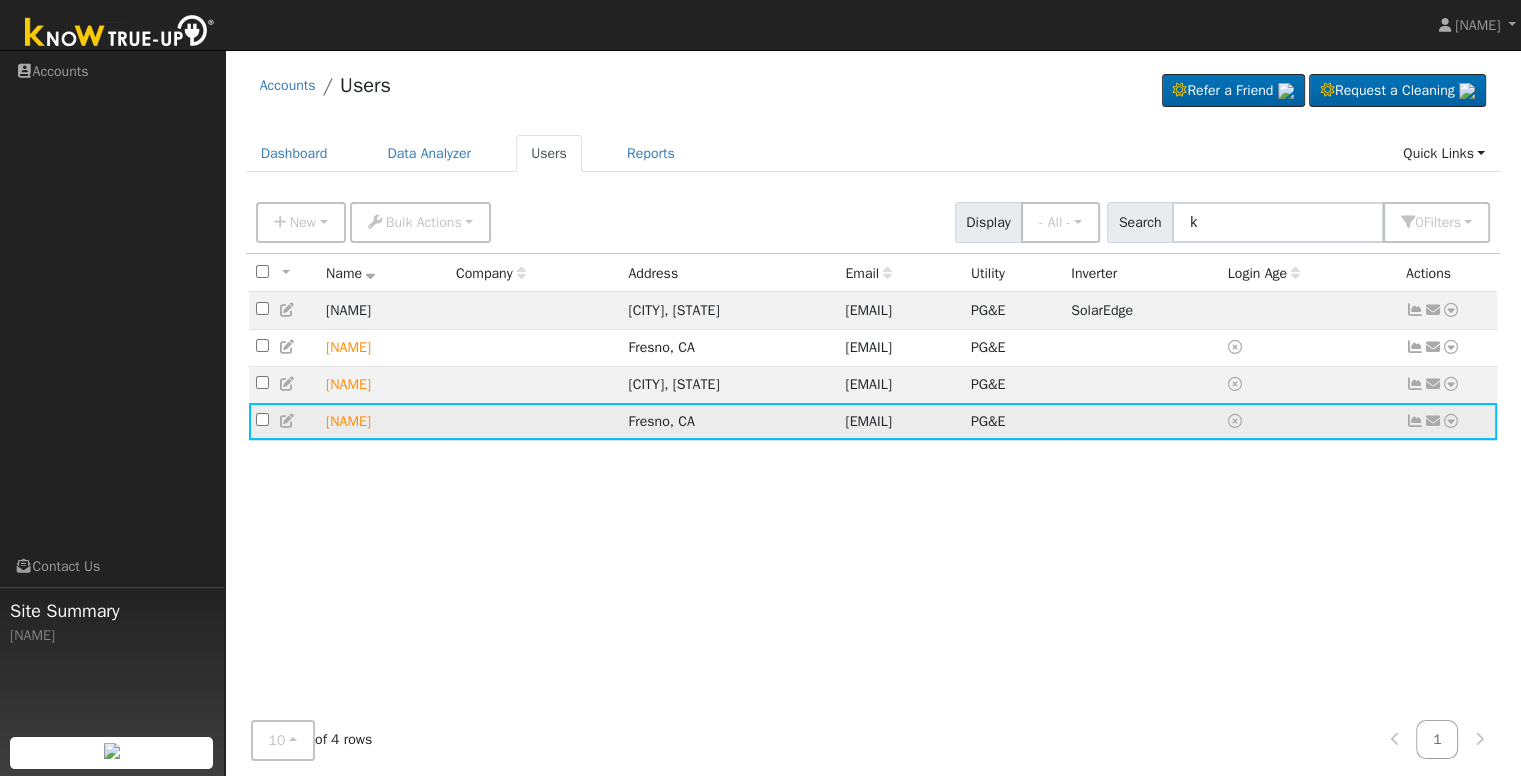 click on "[NAME]" at bounding box center [384, 421] 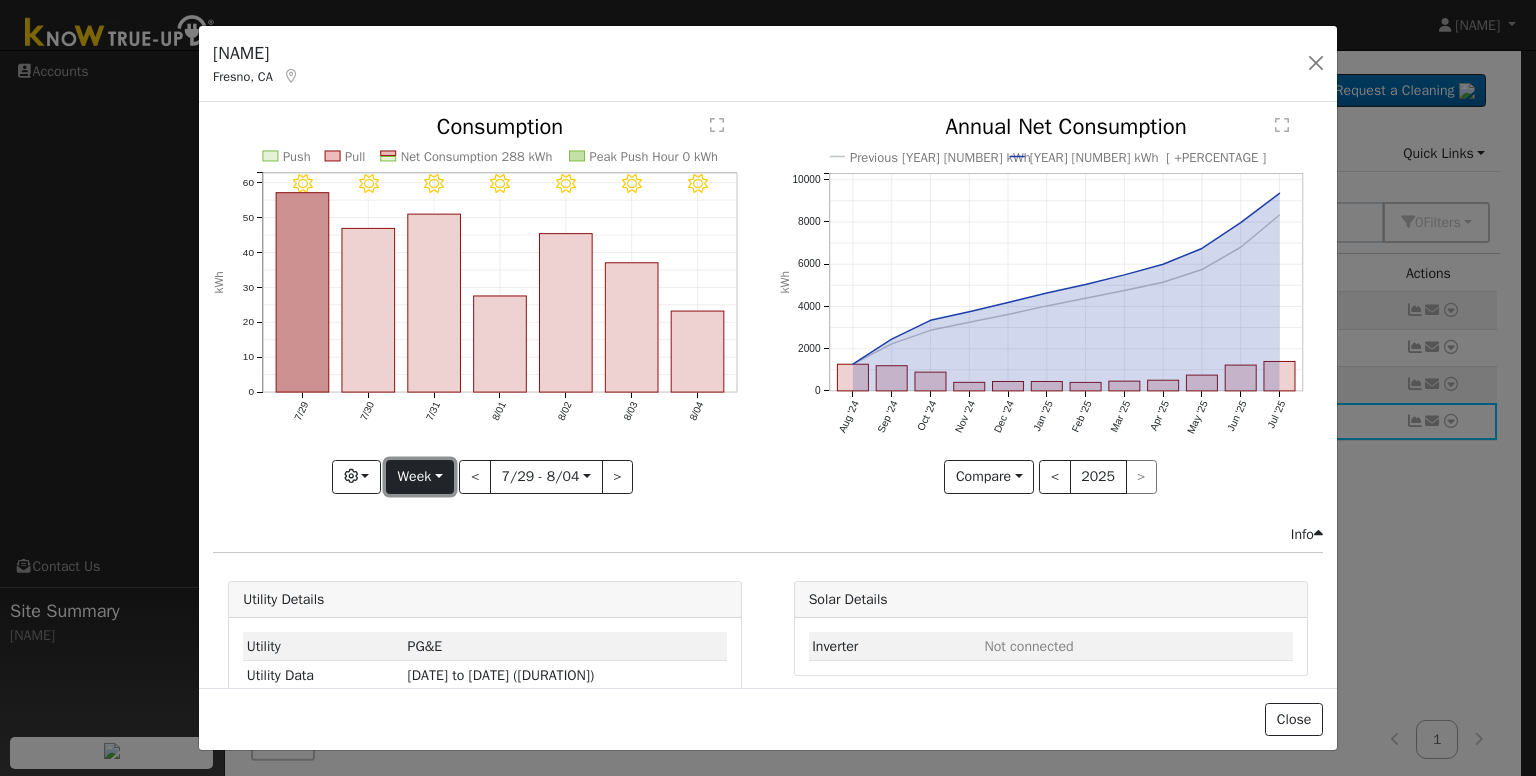 click on "Week" at bounding box center (420, 477) 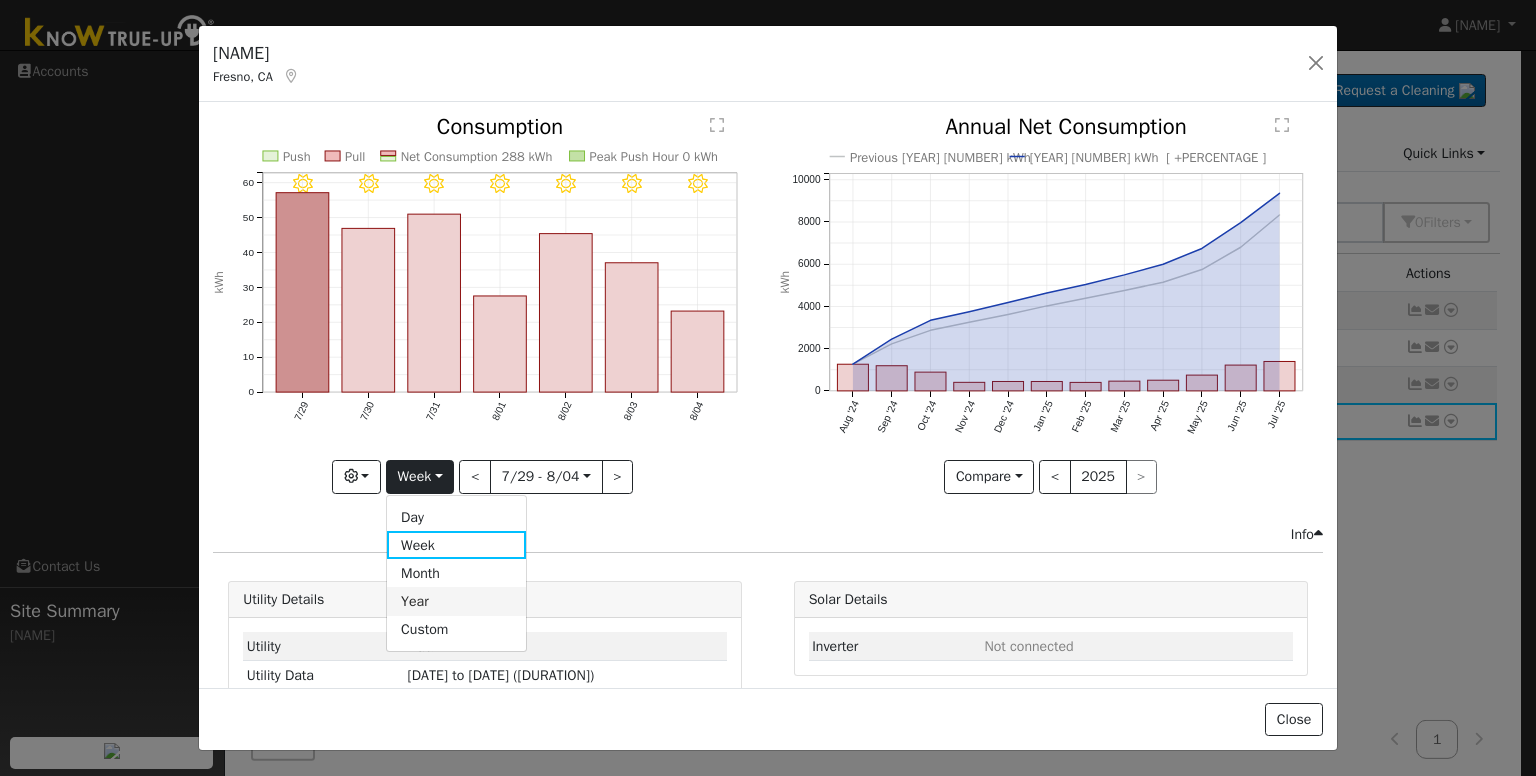 click on "Year" at bounding box center (456, 601) 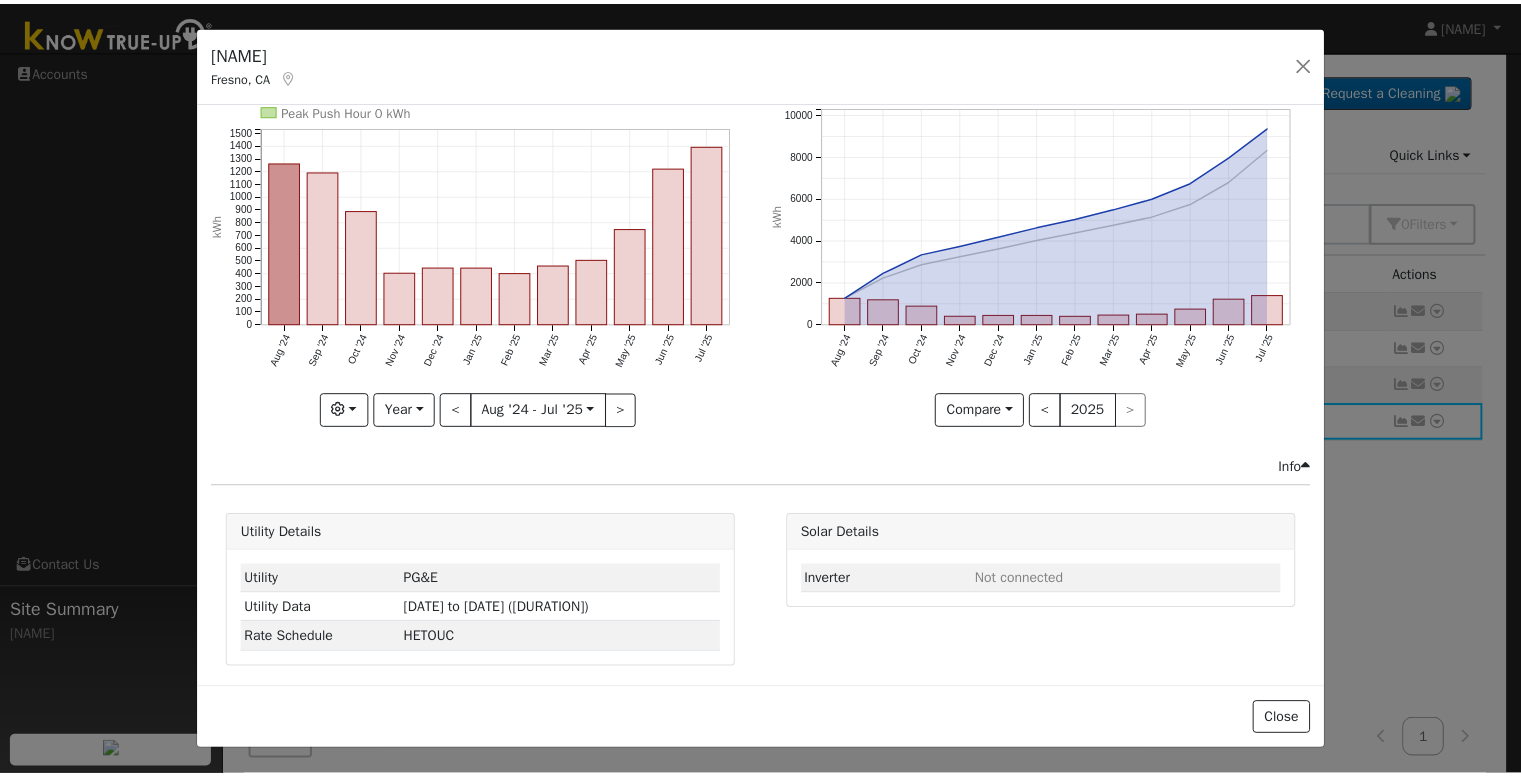 scroll, scrollTop: 0, scrollLeft: 0, axis: both 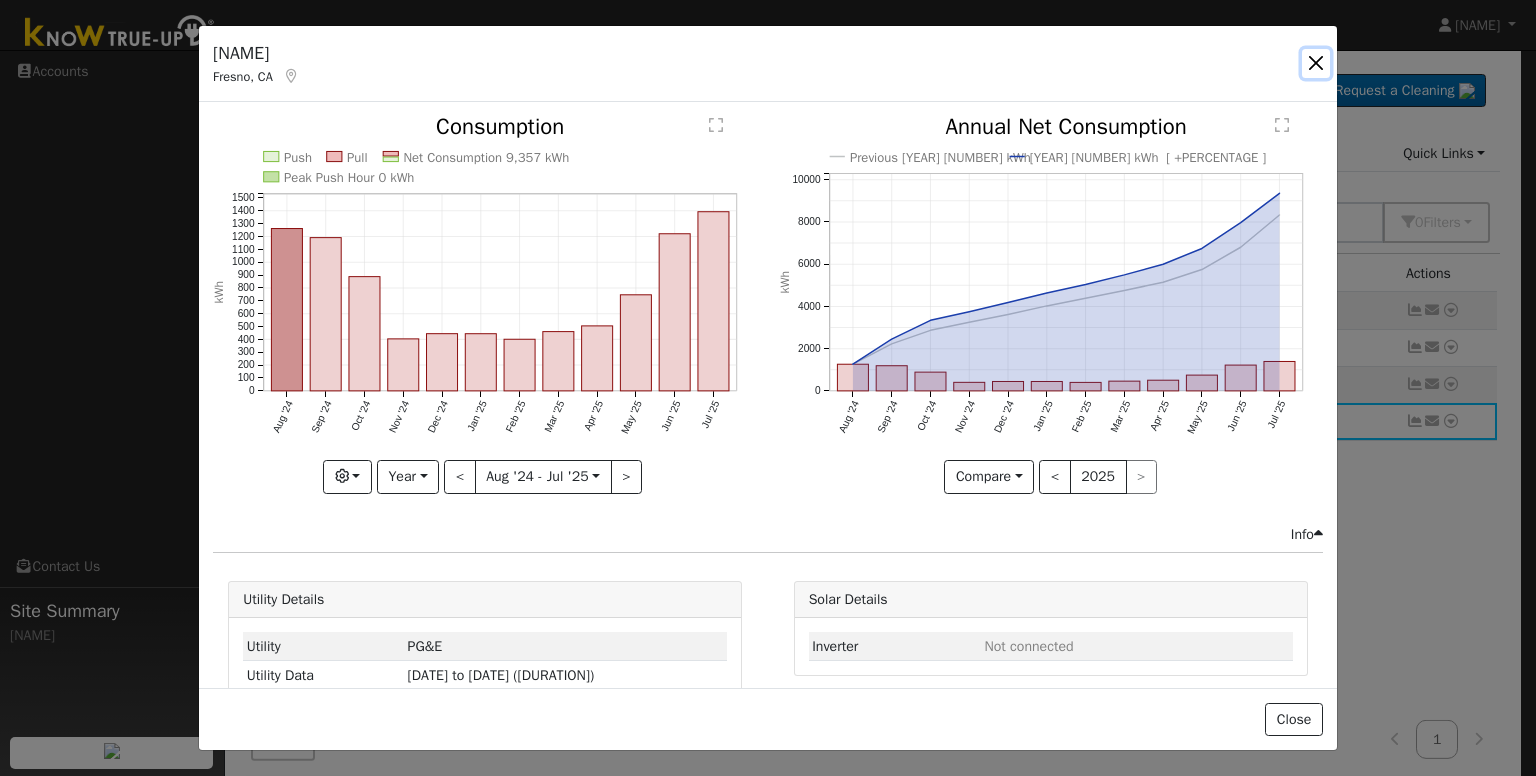 click at bounding box center [1316, 63] 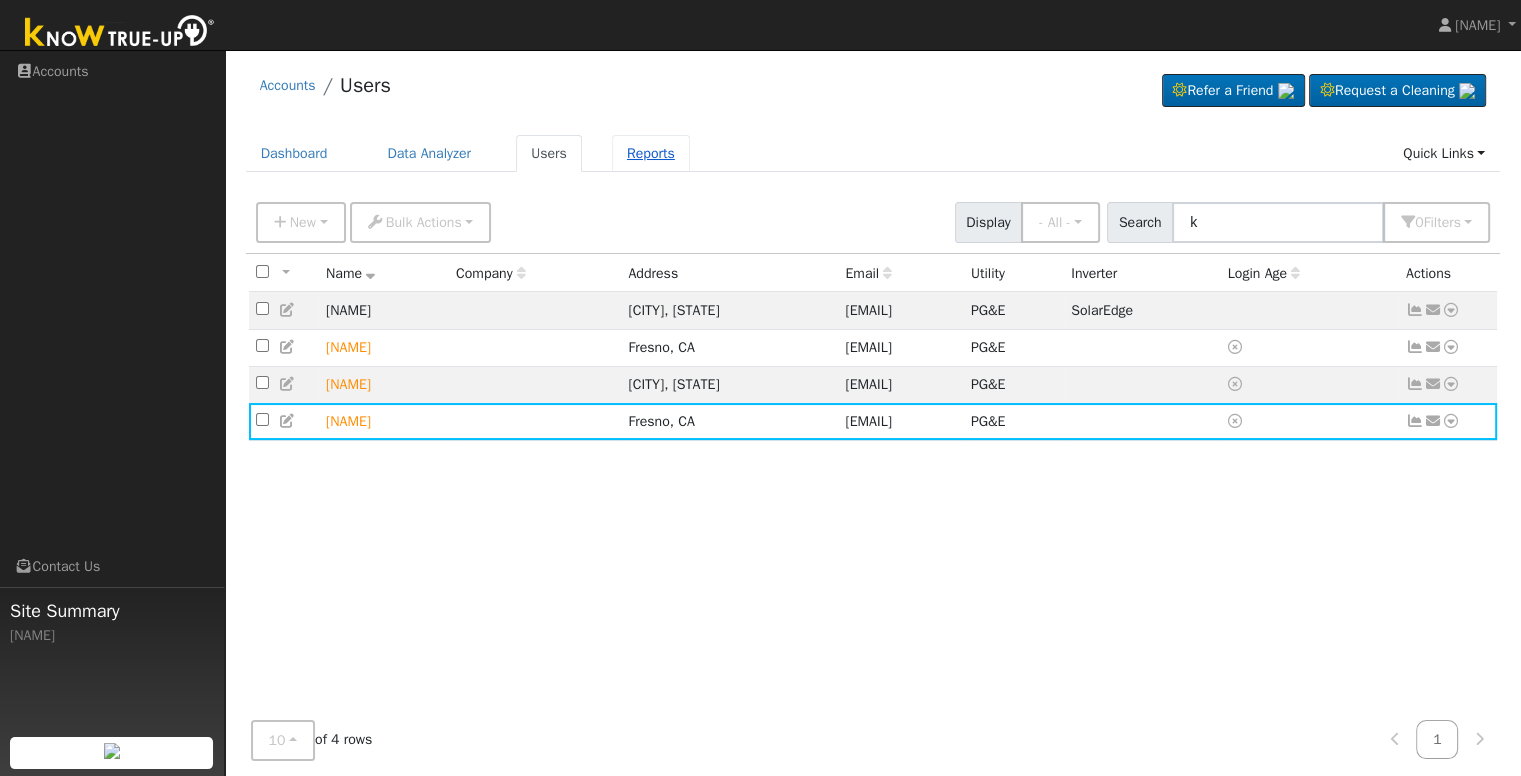 click on "Reports" at bounding box center [651, 153] 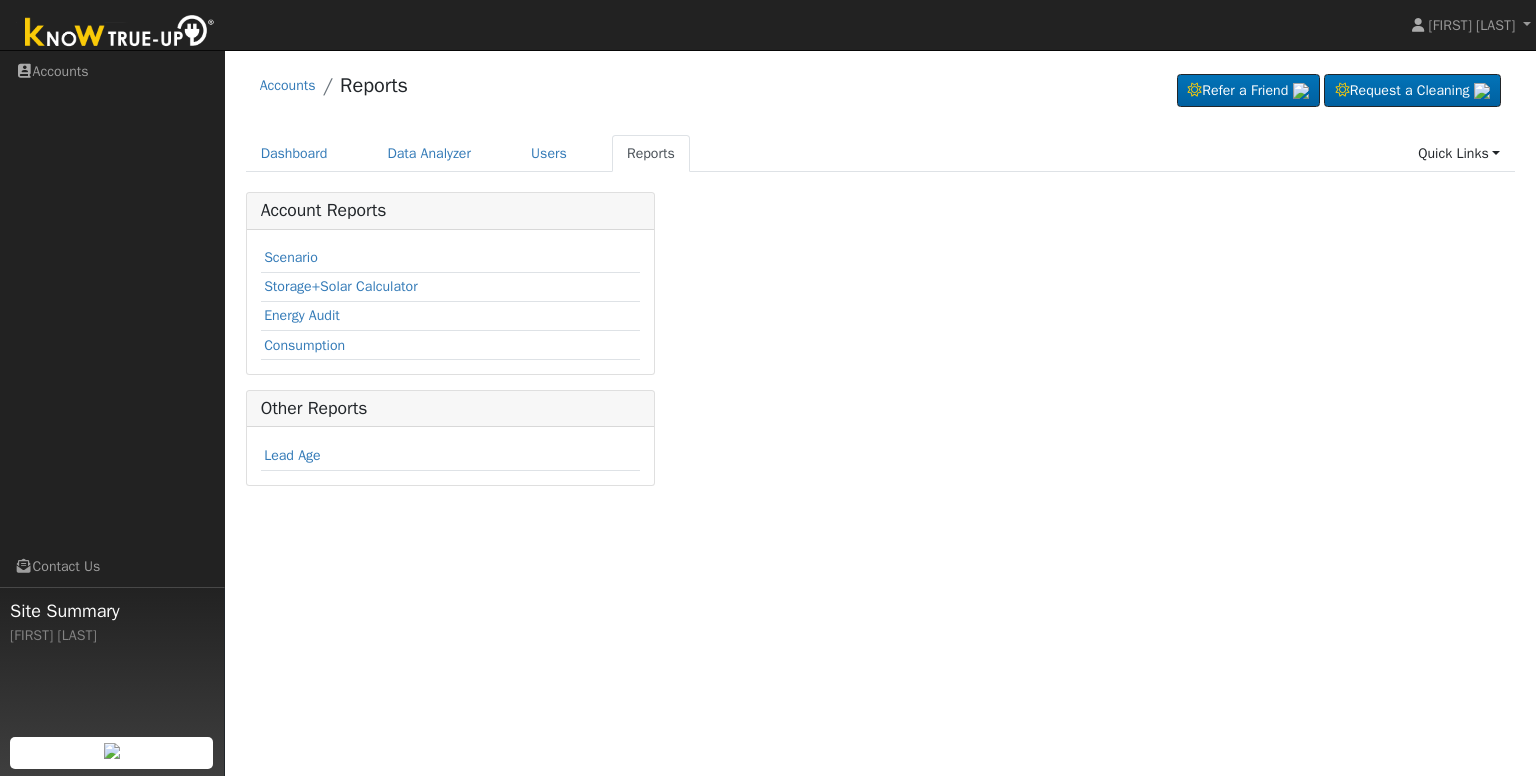 scroll, scrollTop: 0, scrollLeft: 0, axis: both 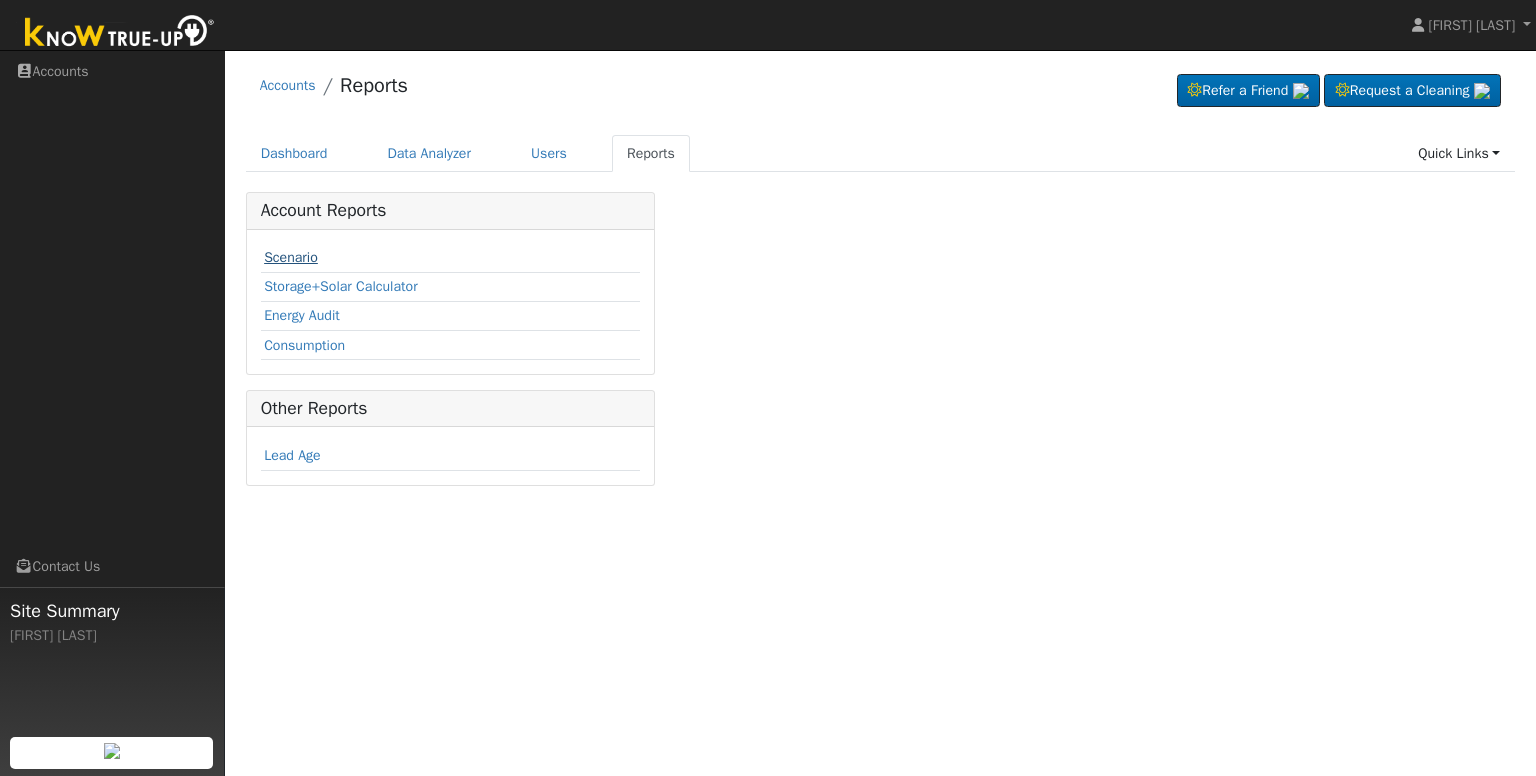 click on "Scenario" at bounding box center [291, 257] 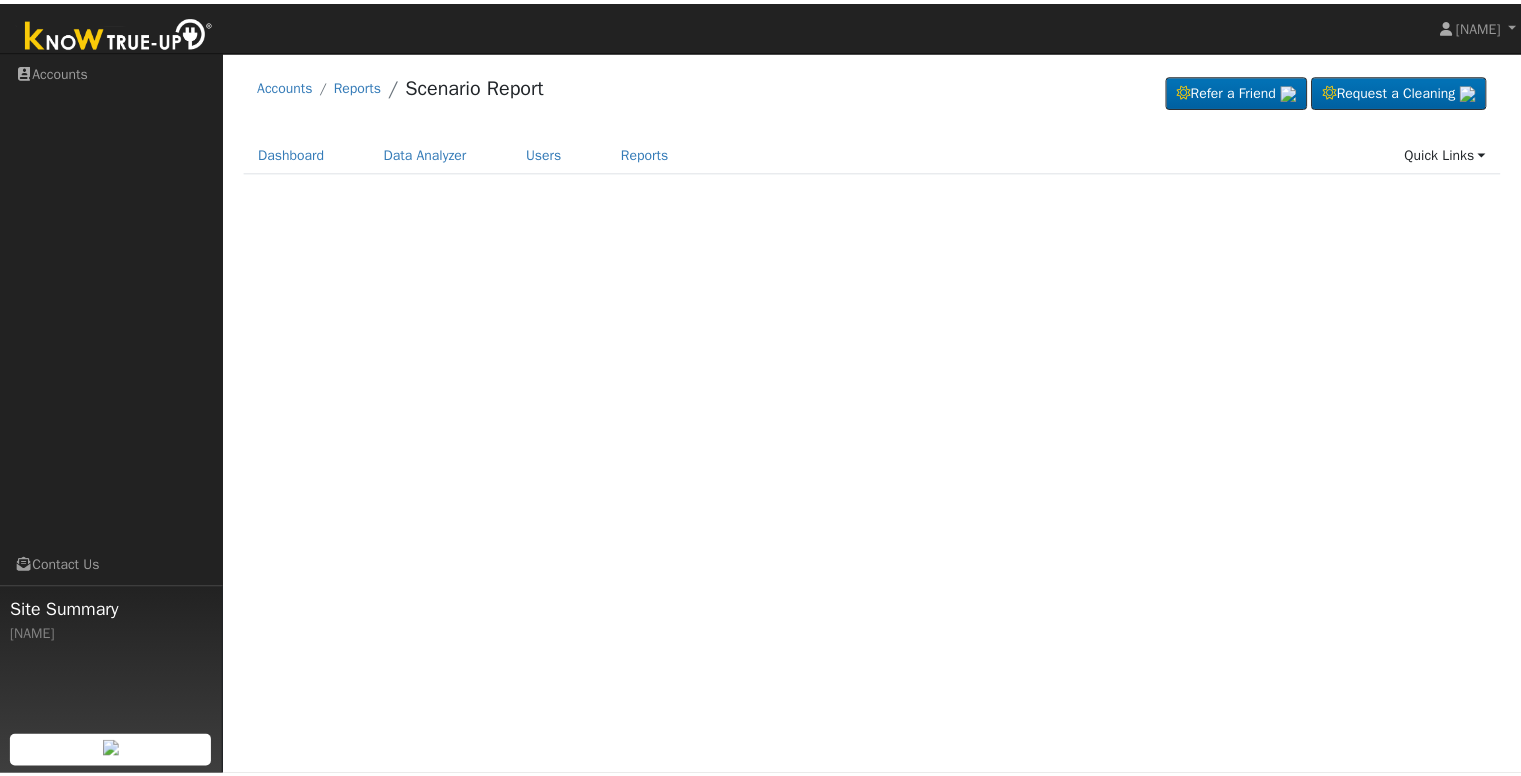 scroll, scrollTop: 0, scrollLeft: 0, axis: both 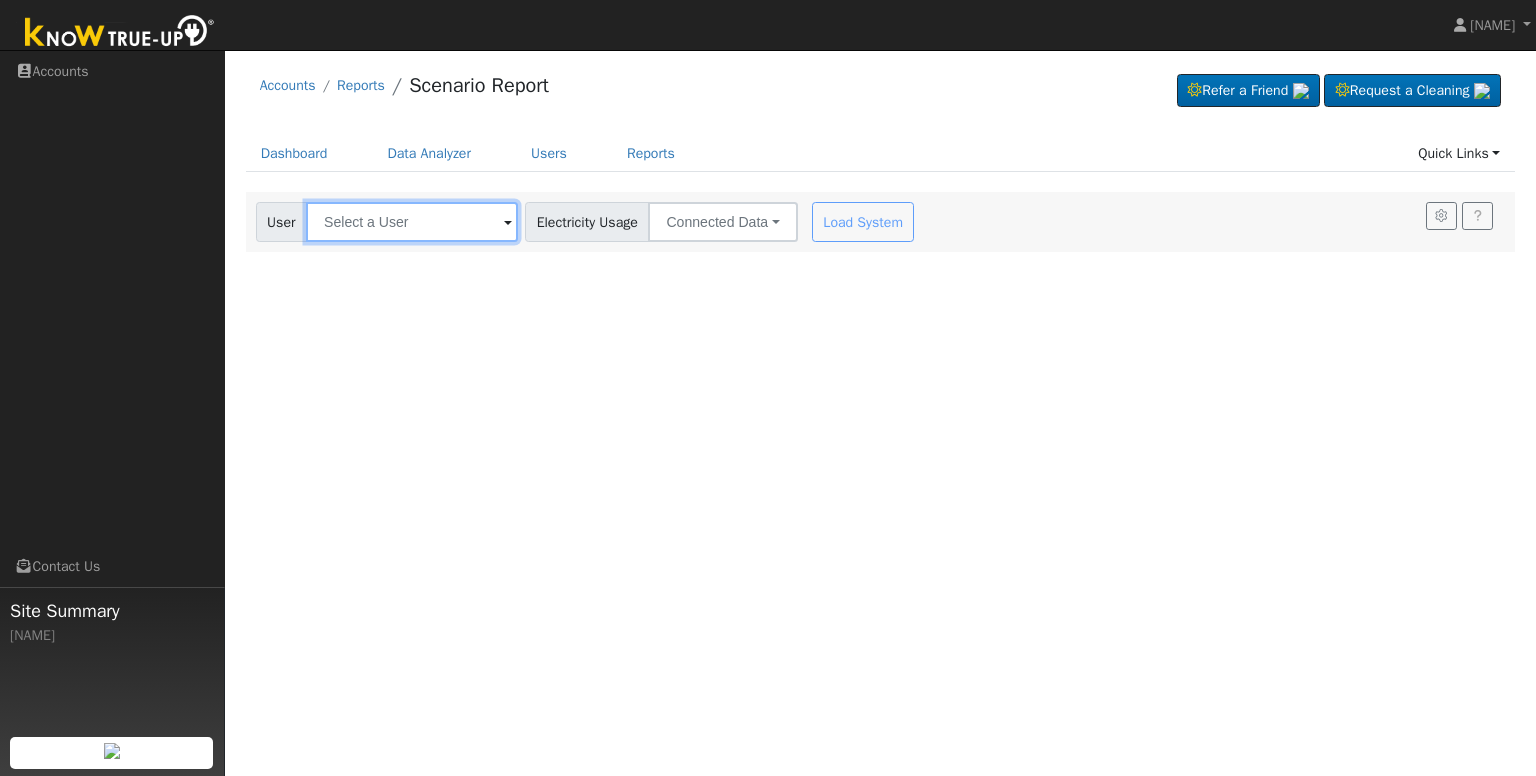 click at bounding box center (412, 222) 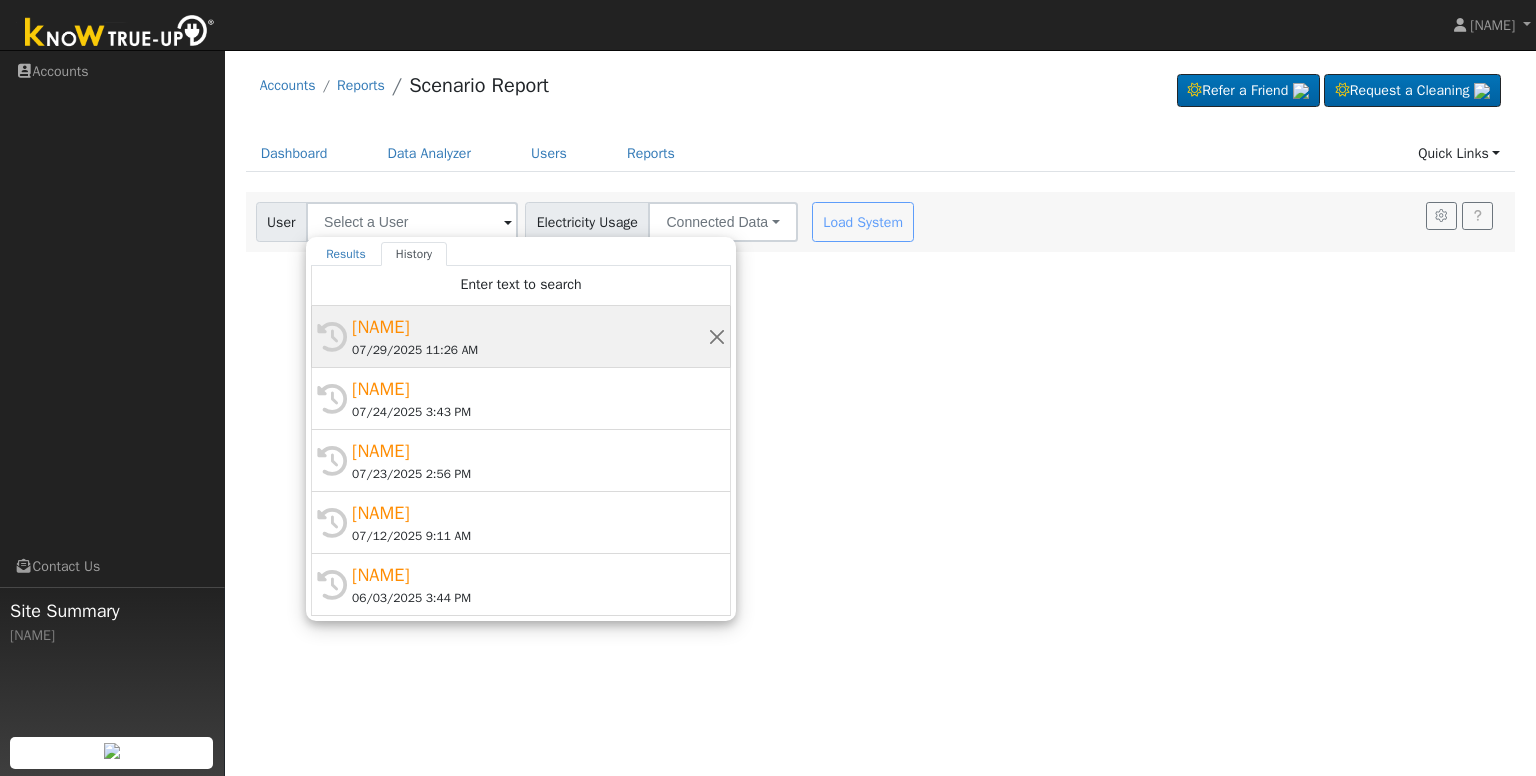 click on "[NAME]" at bounding box center (530, 327) 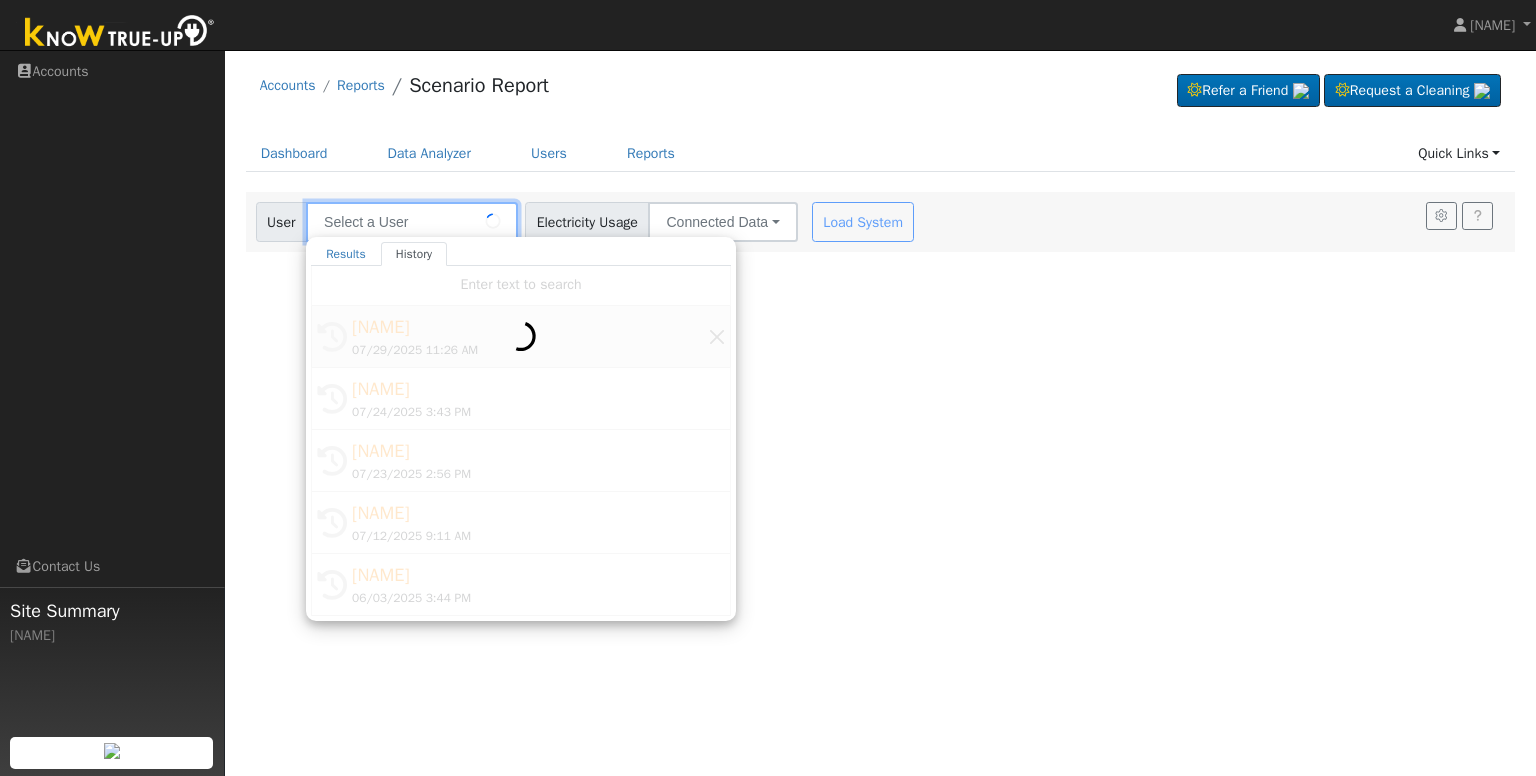 type on "[NAME]" 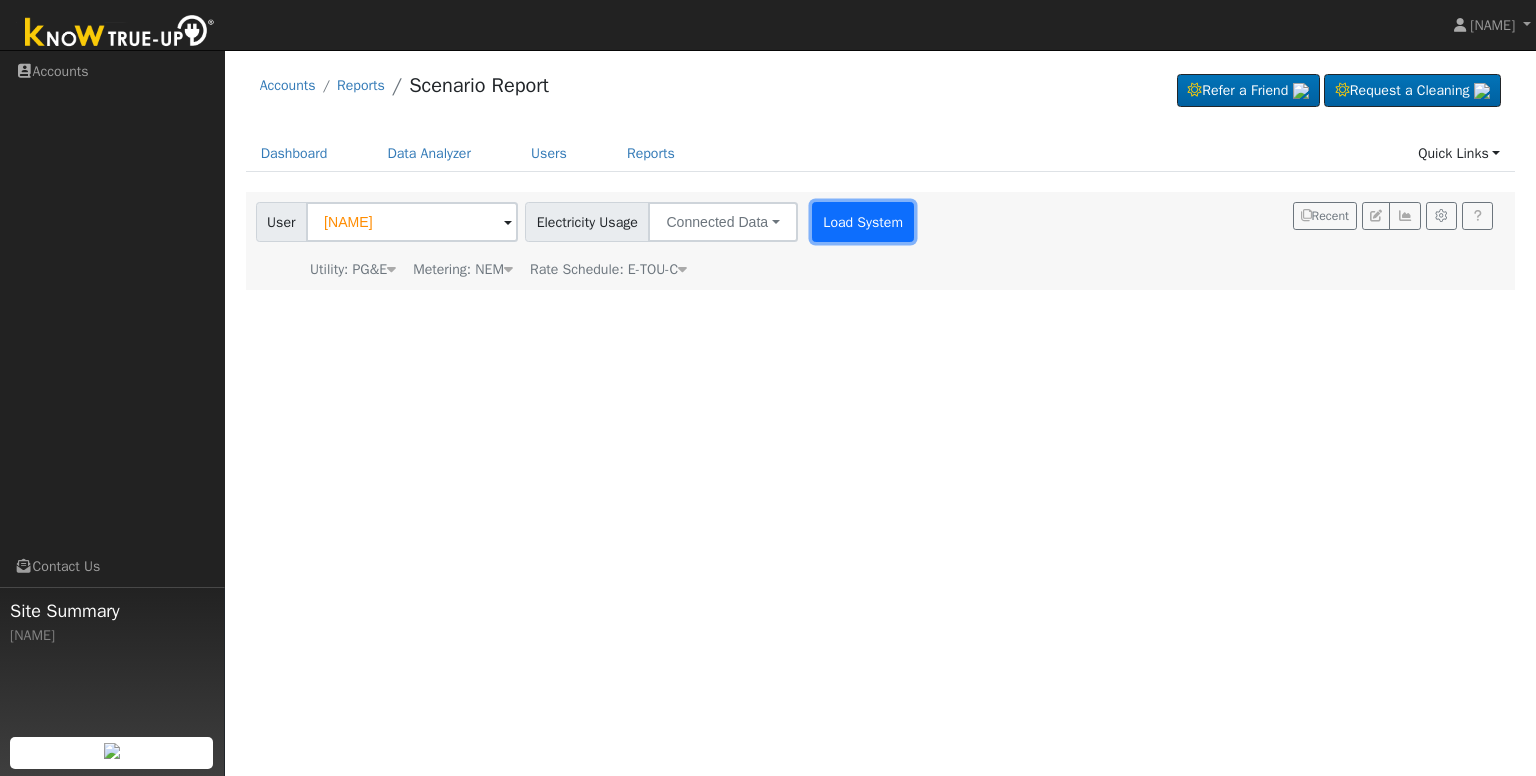 click on "Load System" at bounding box center (863, 222) 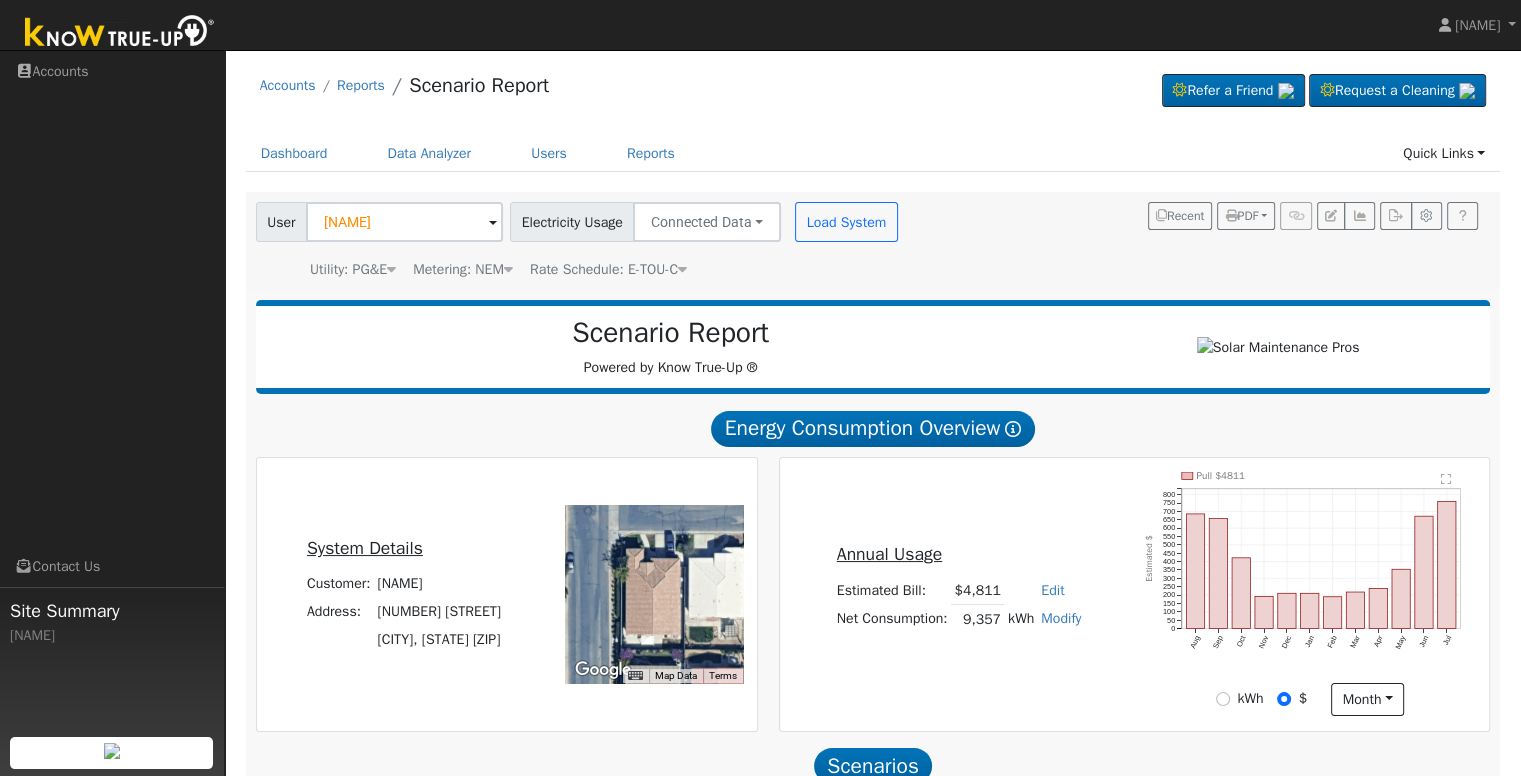 scroll, scrollTop: 206, scrollLeft: 0, axis: vertical 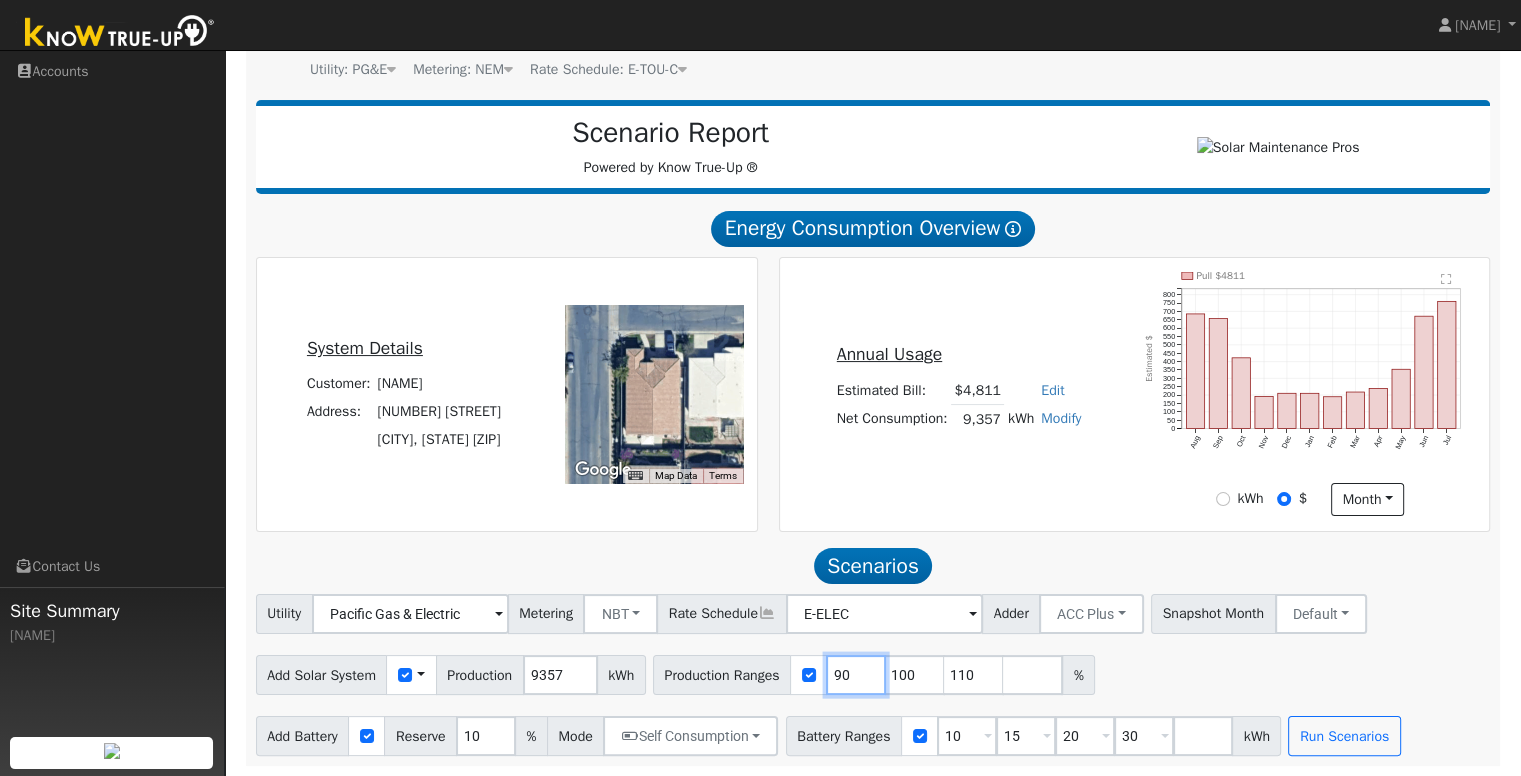 click on "90" at bounding box center (856, 675) 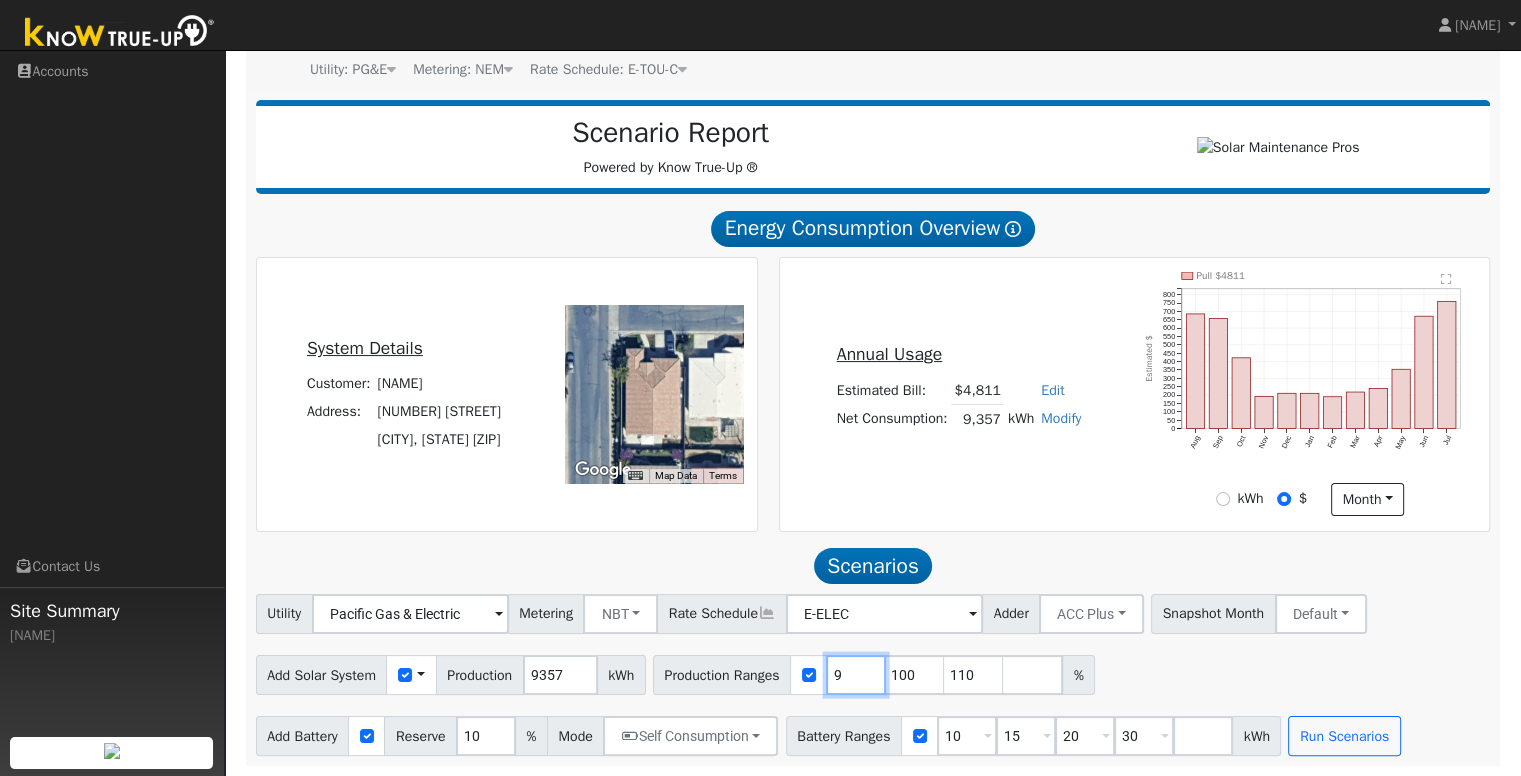 type on "100" 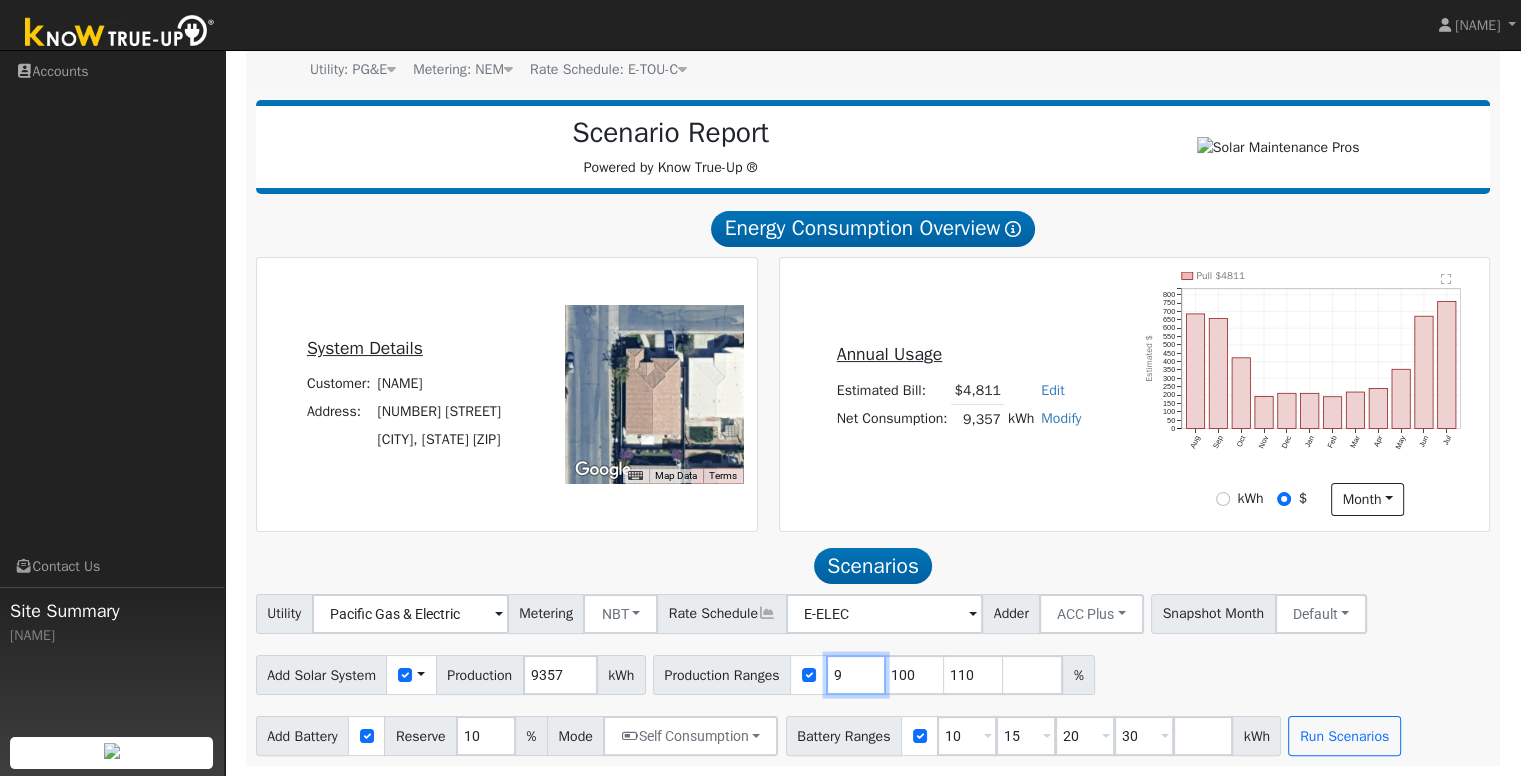 type on "110" 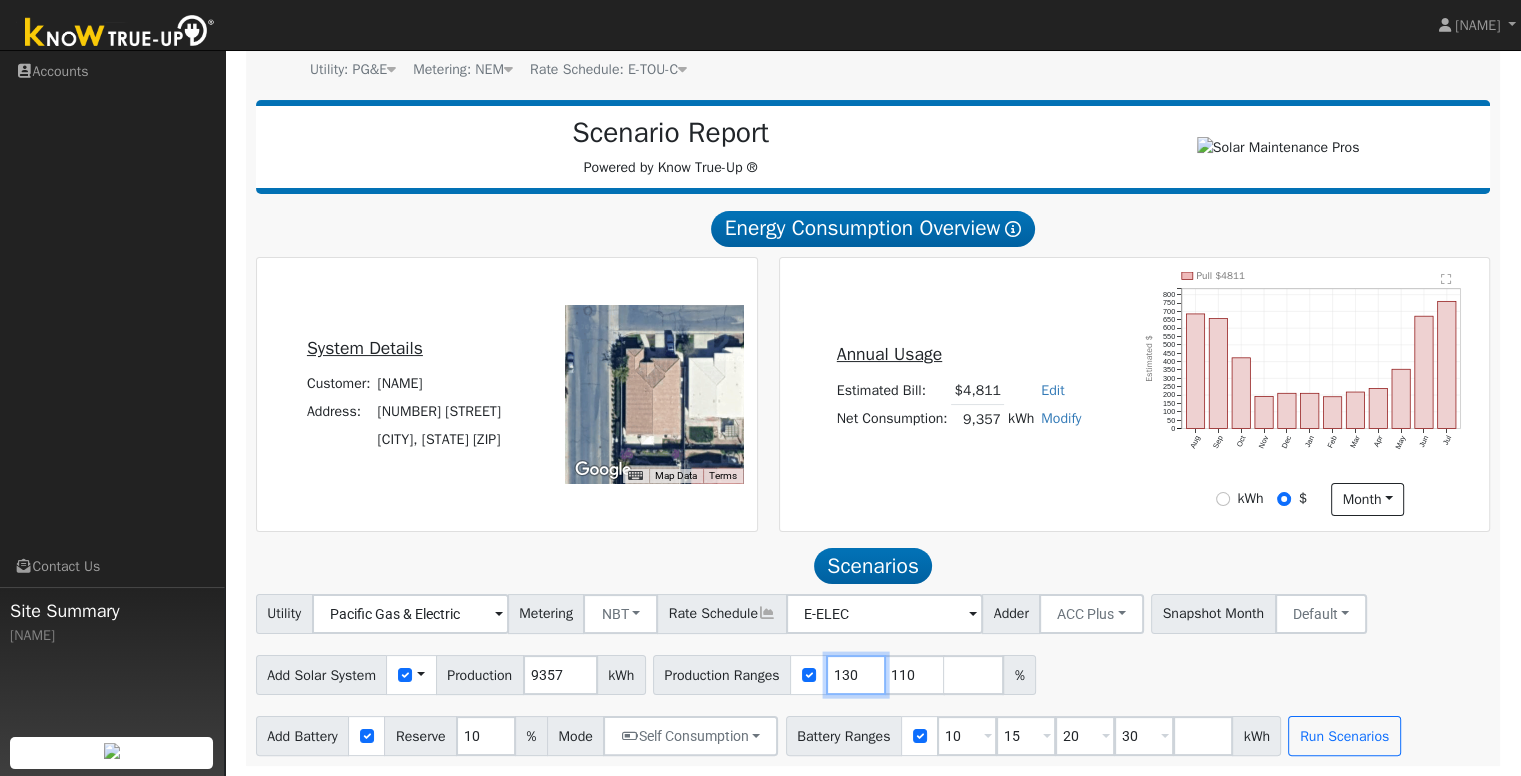 scroll, scrollTop: 0, scrollLeft: 0, axis: both 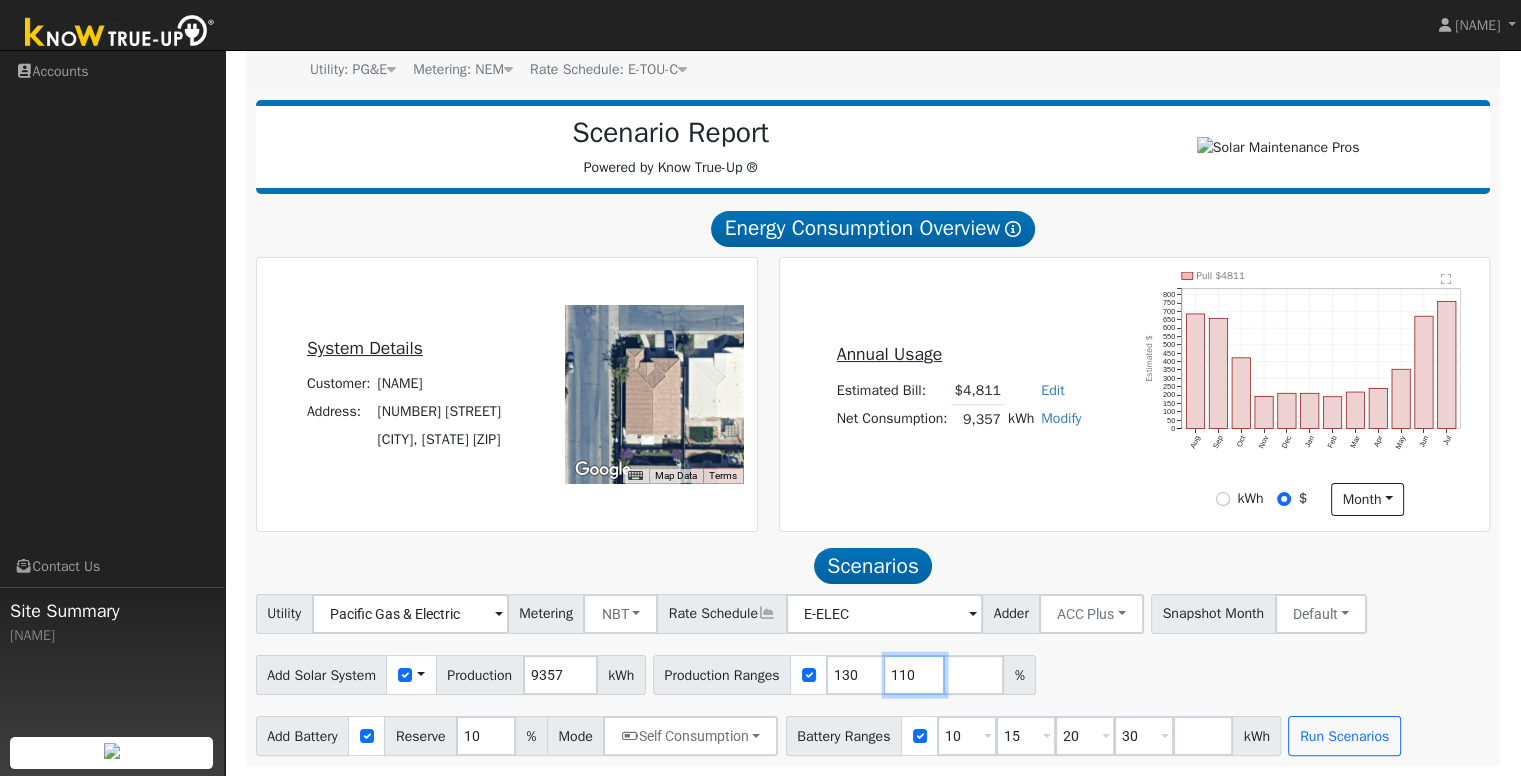 type on "110" 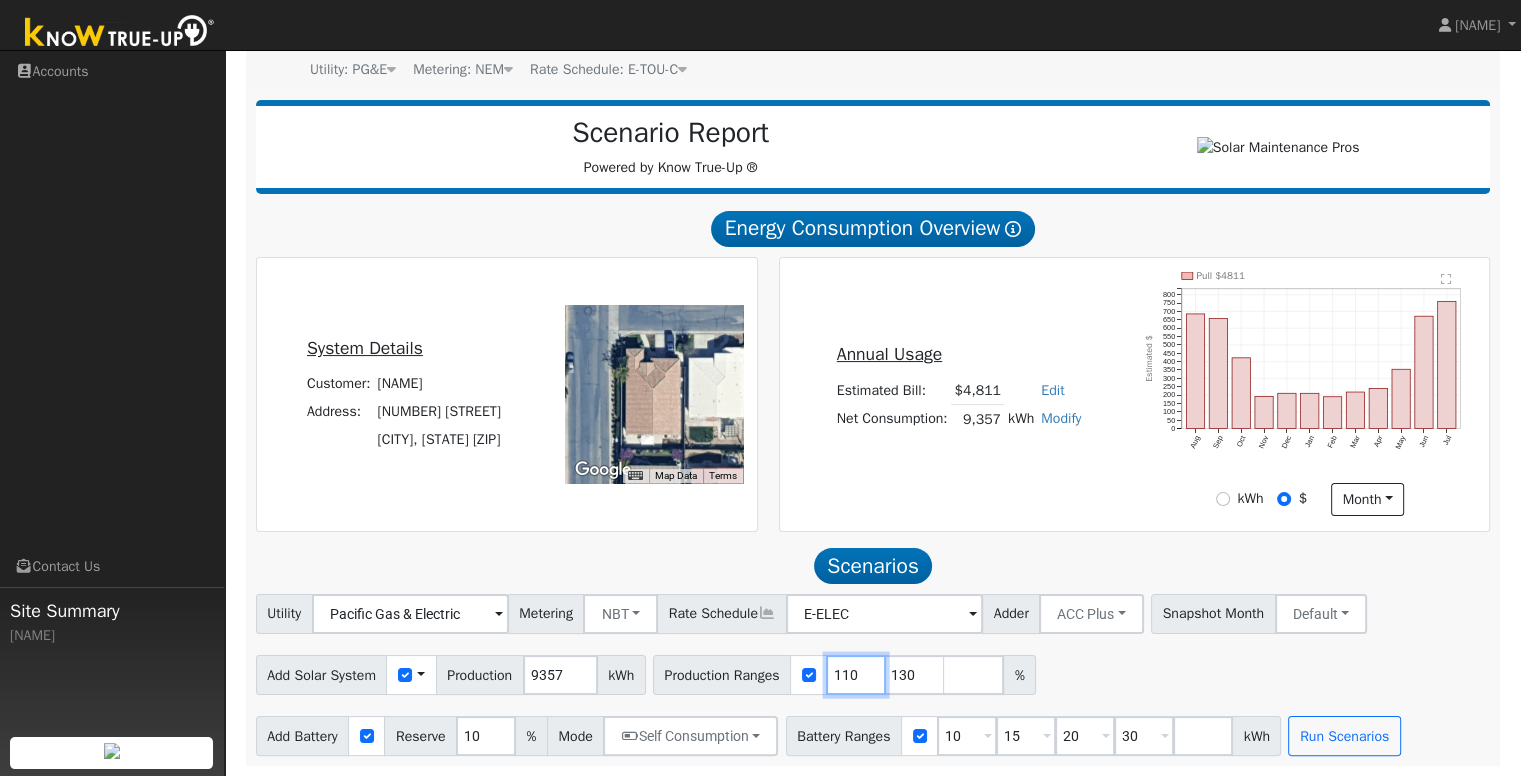 click on "110" at bounding box center (856, 675) 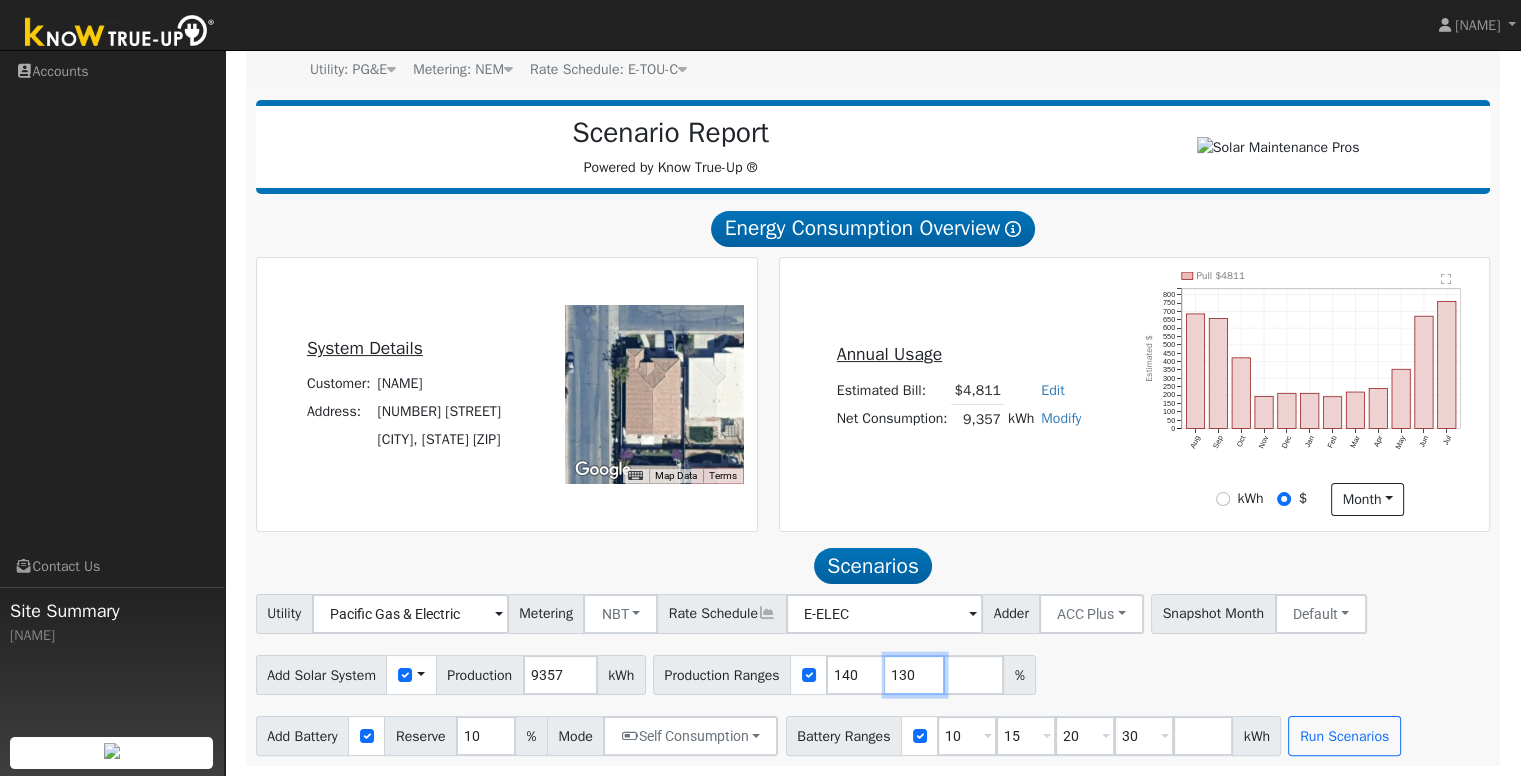 type on "130" 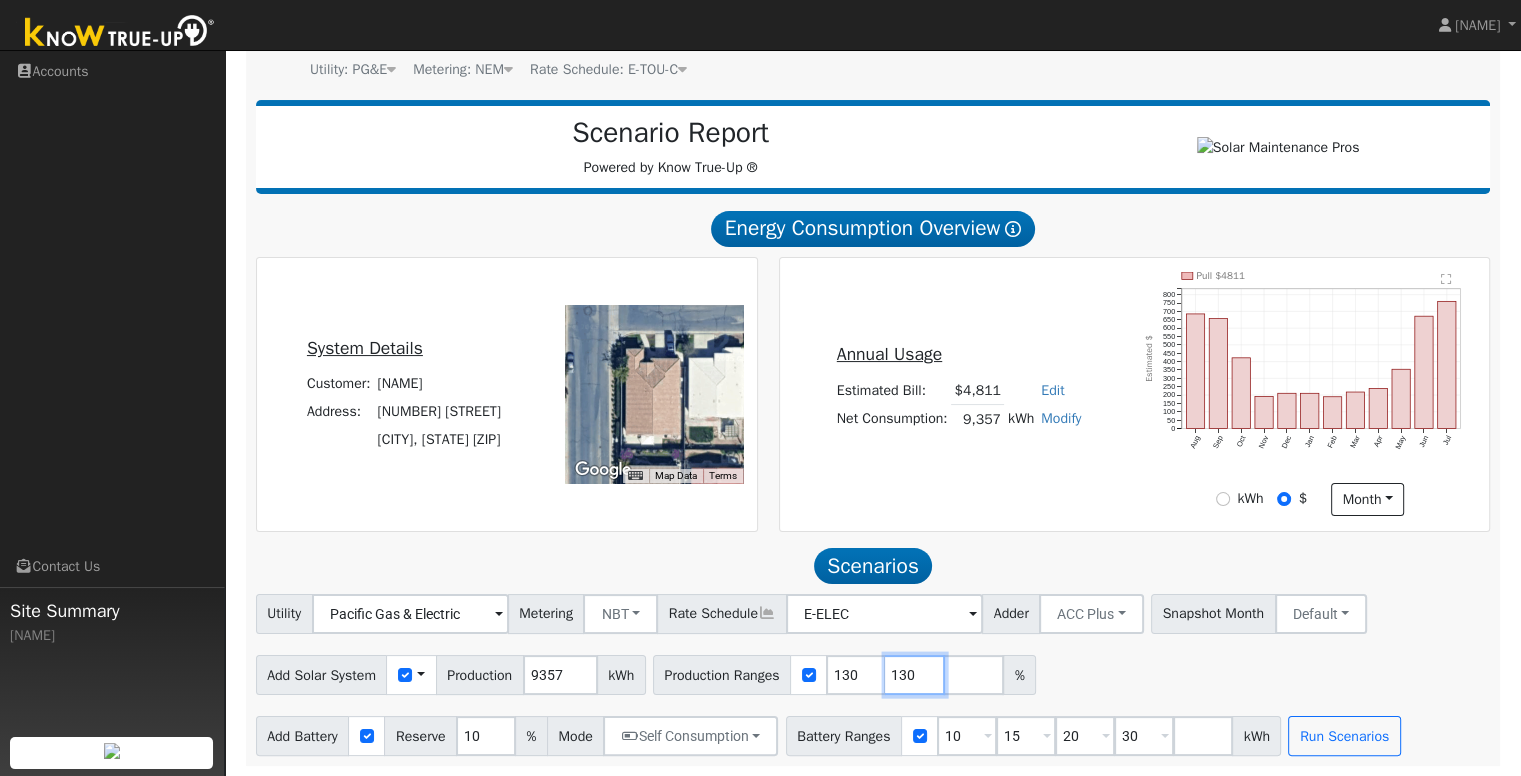 type on "140" 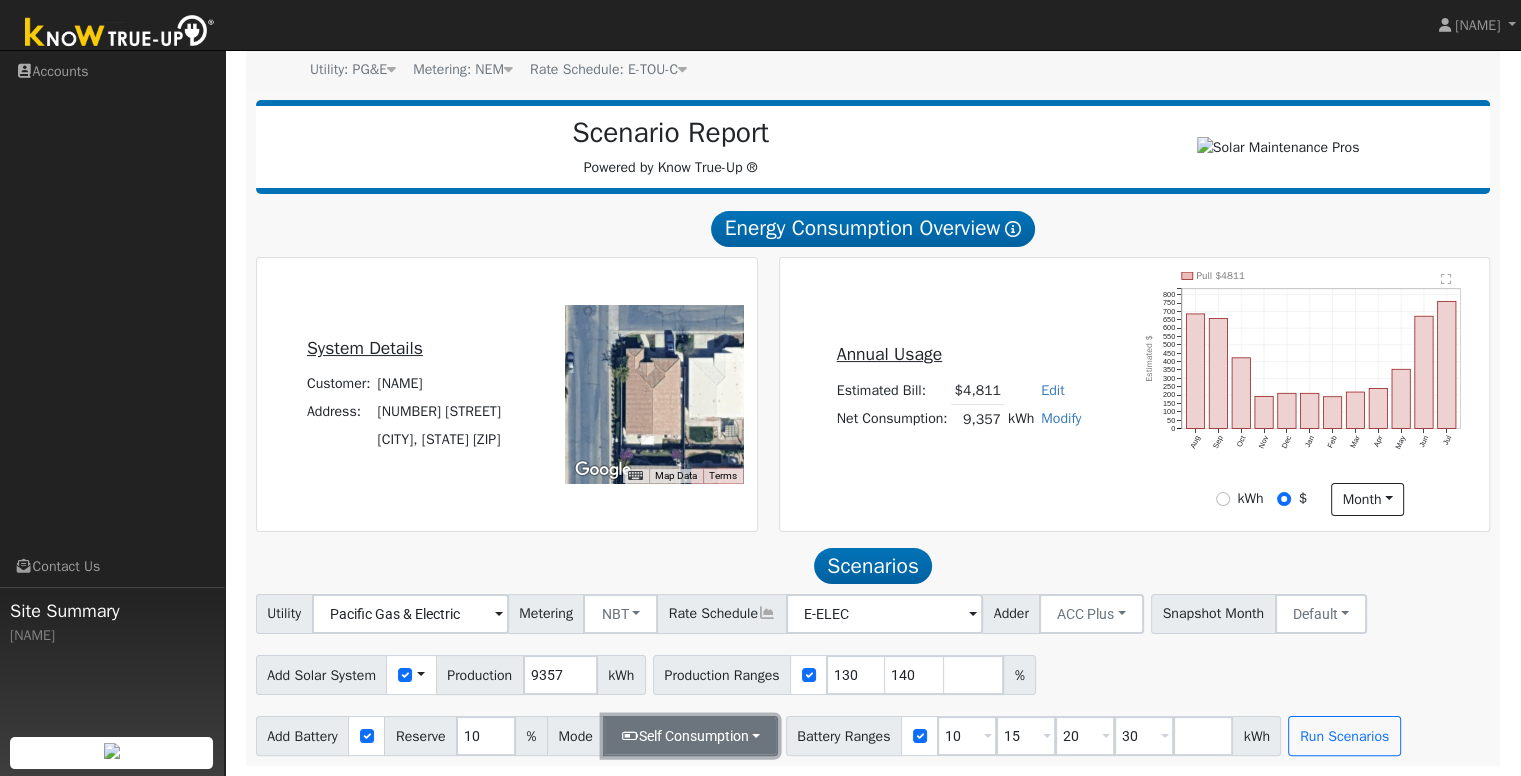 click on "Self Consumption" at bounding box center (690, 736) 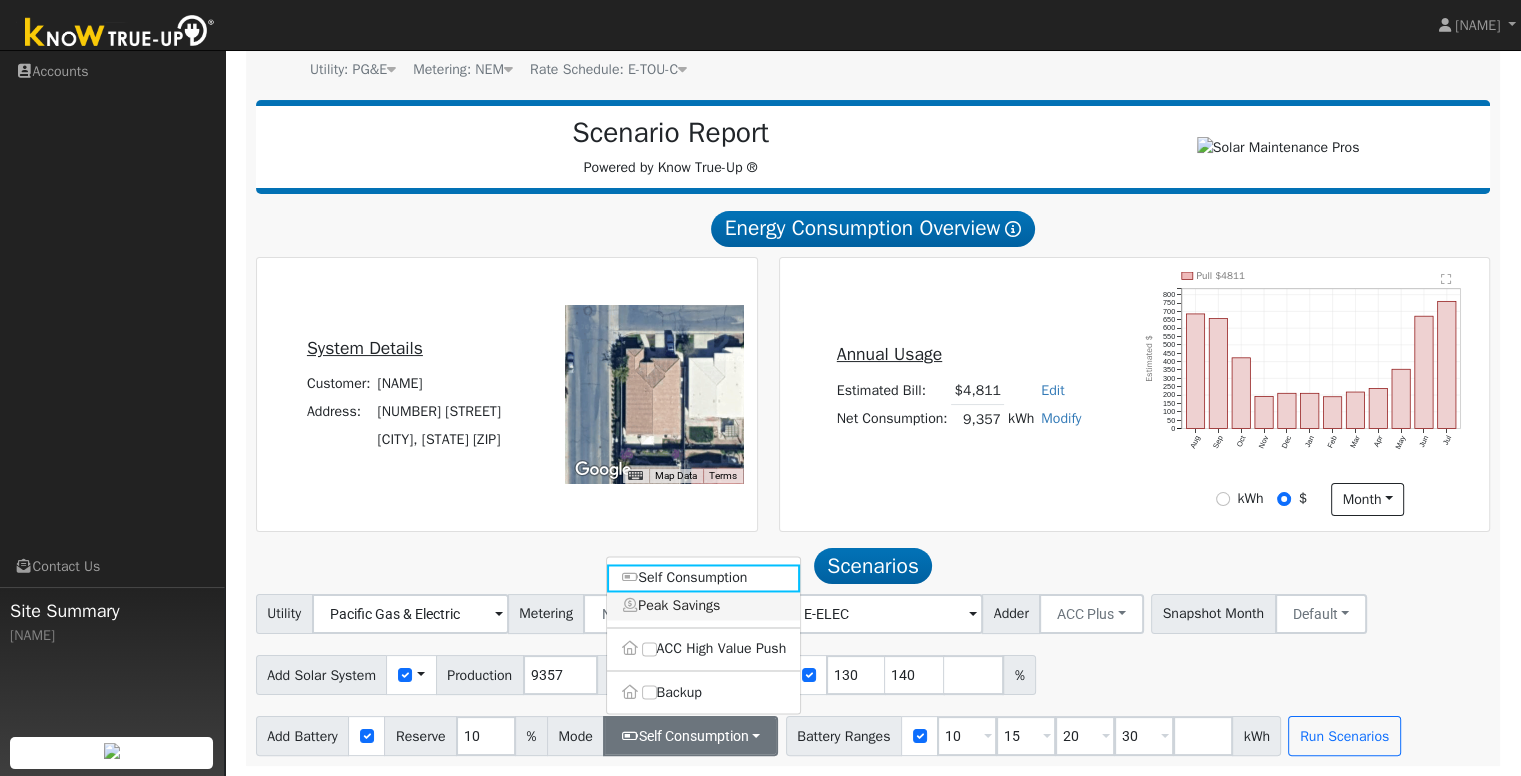 click on "Peak Savings" at bounding box center (704, 606) 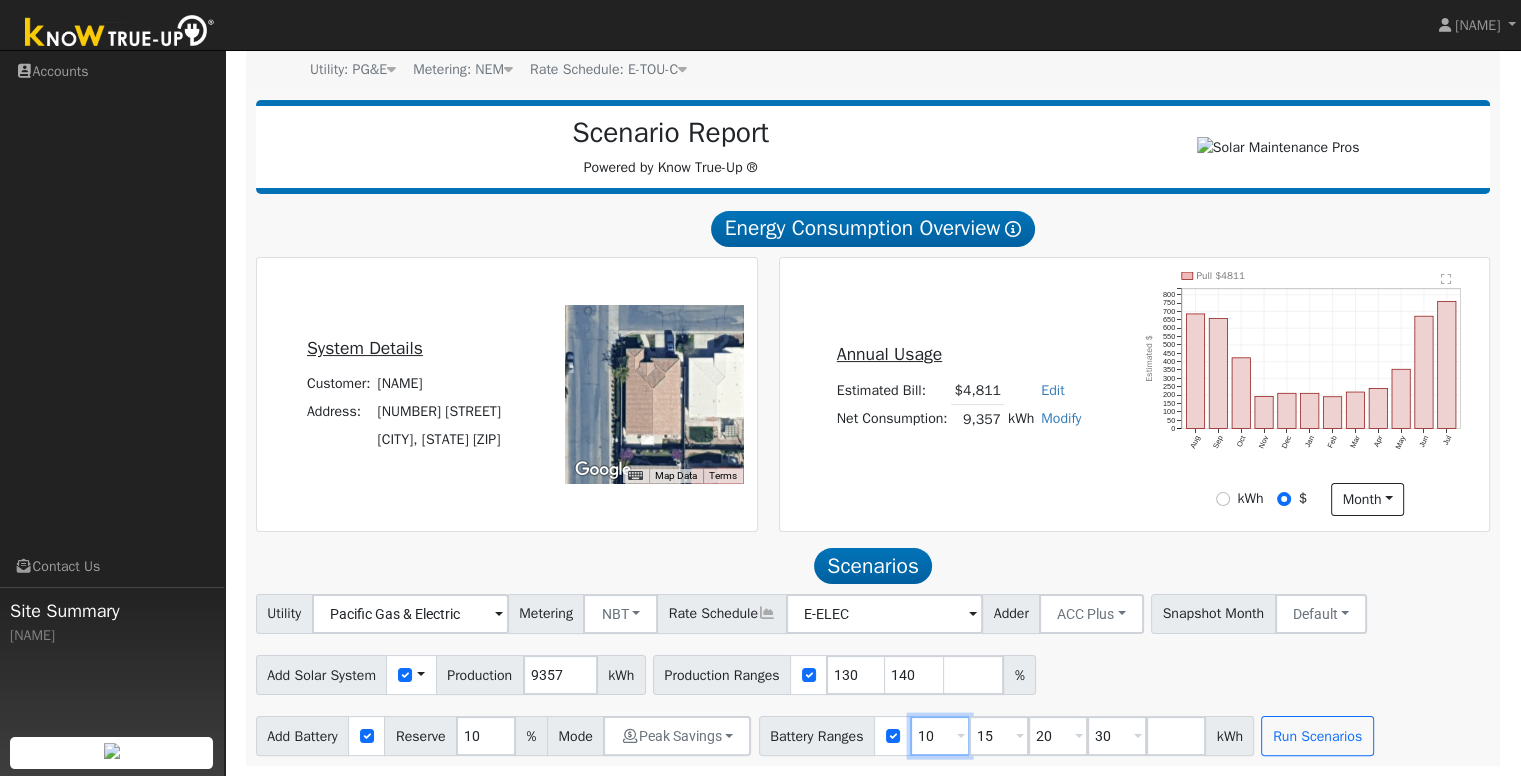 click on "10" at bounding box center (940, 736) 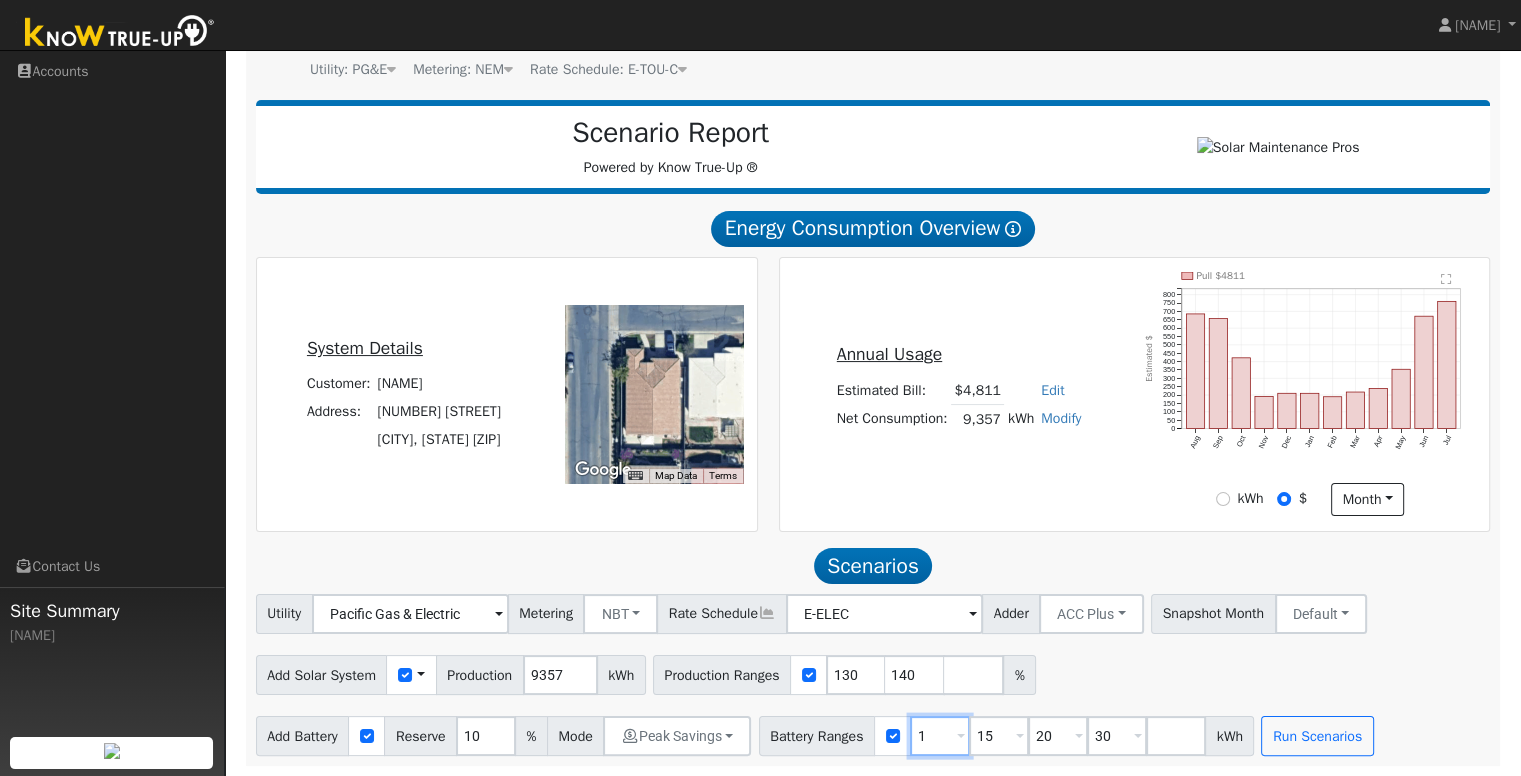 type on "15" 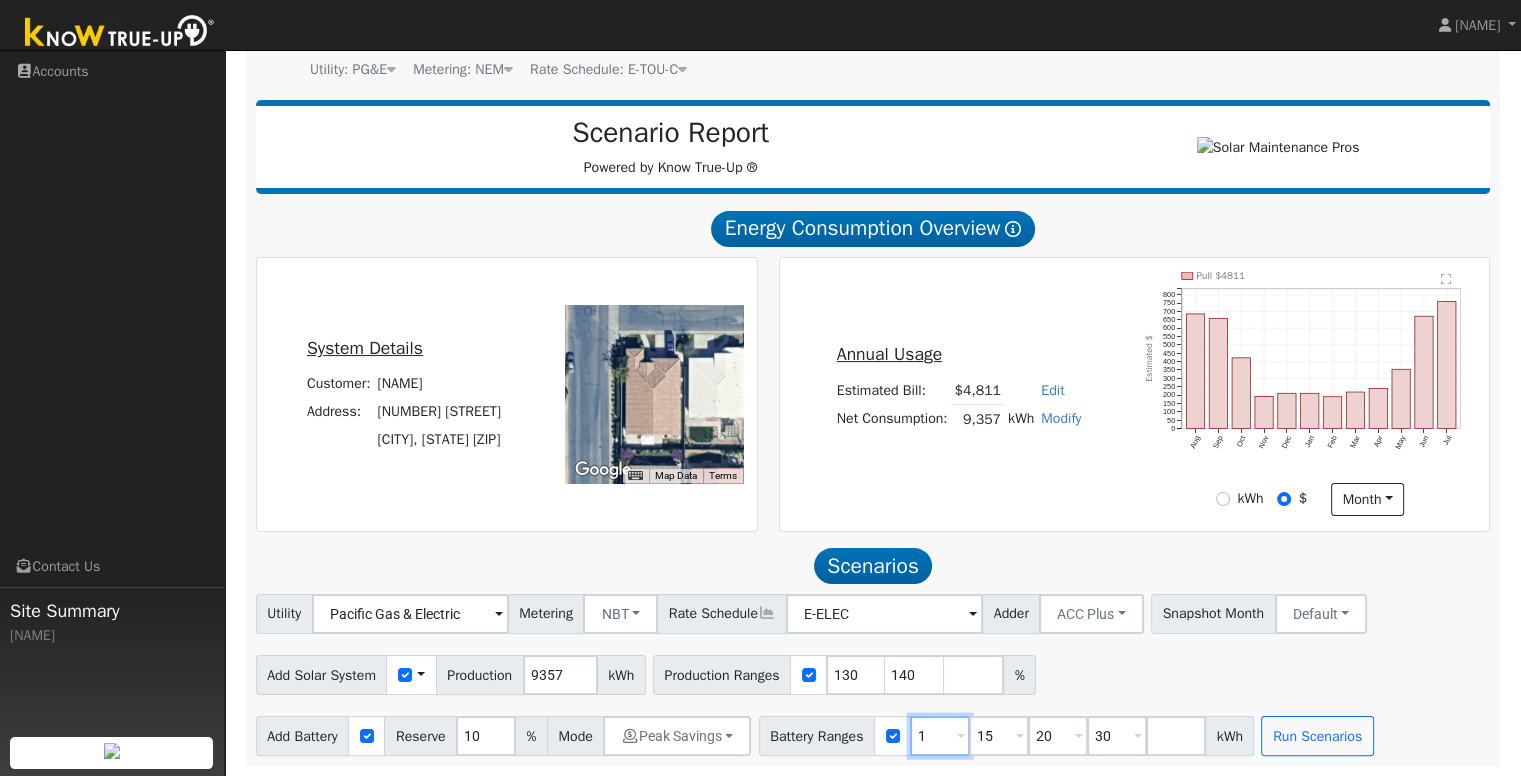 type on "20" 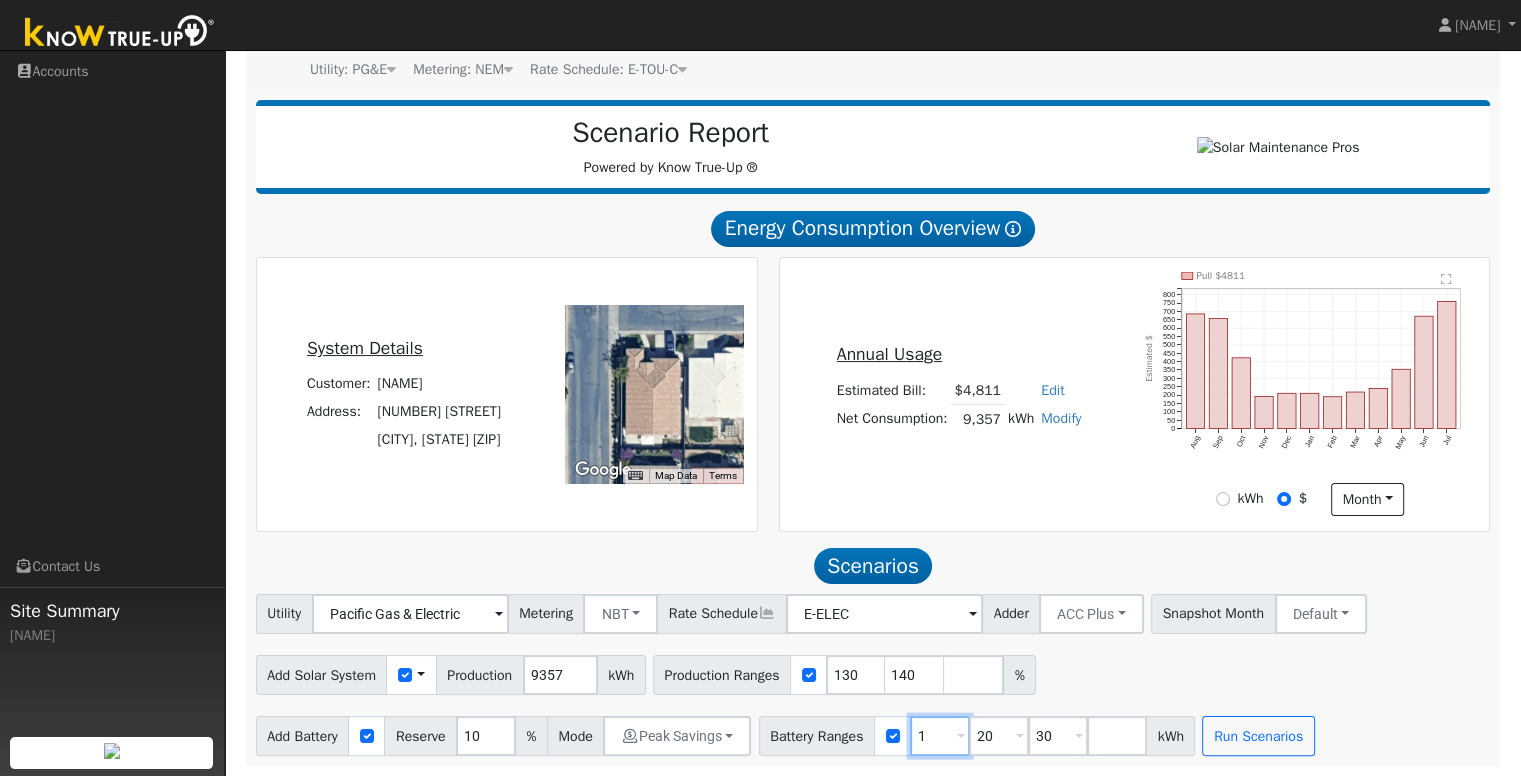 type on "20" 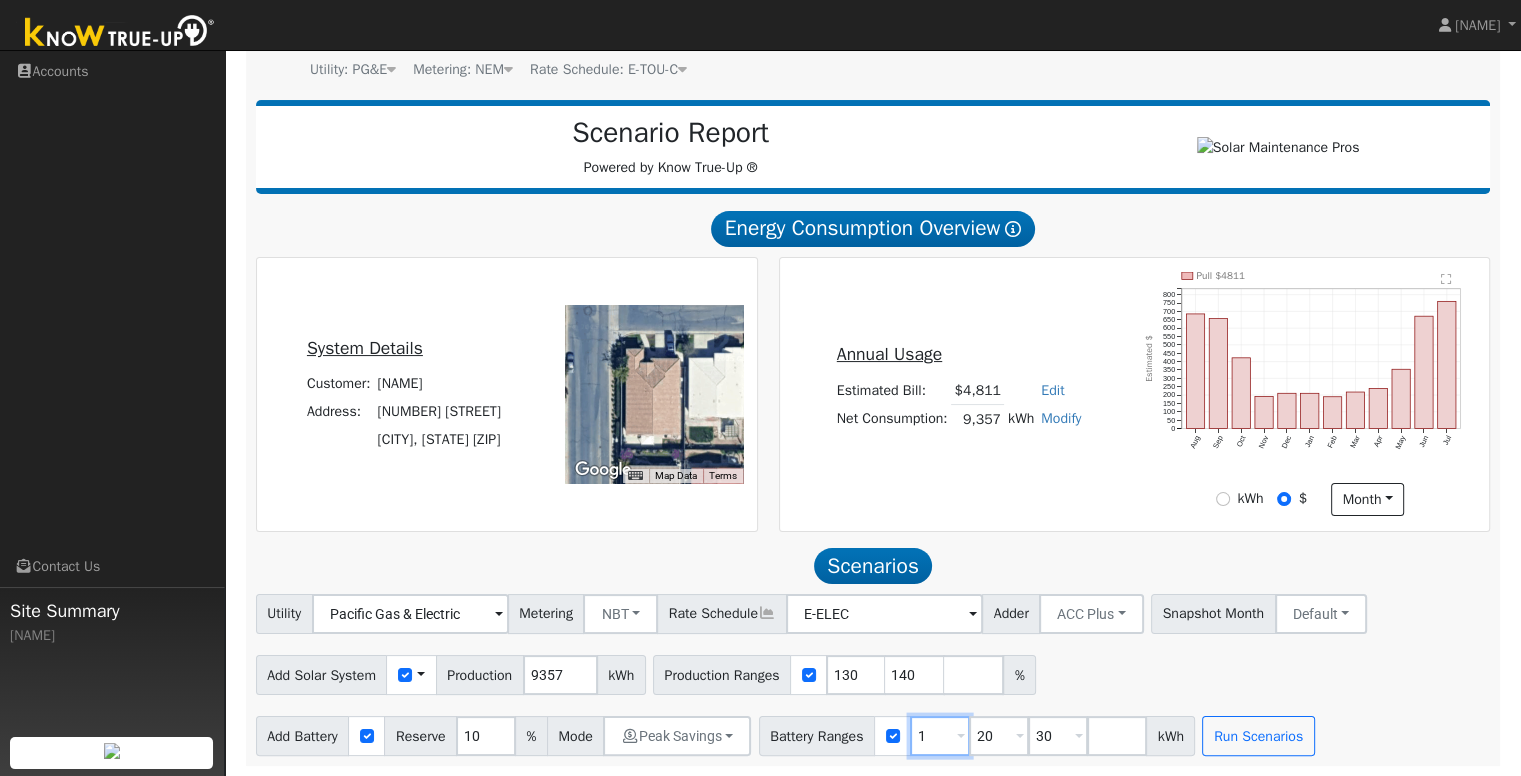 type on "30" 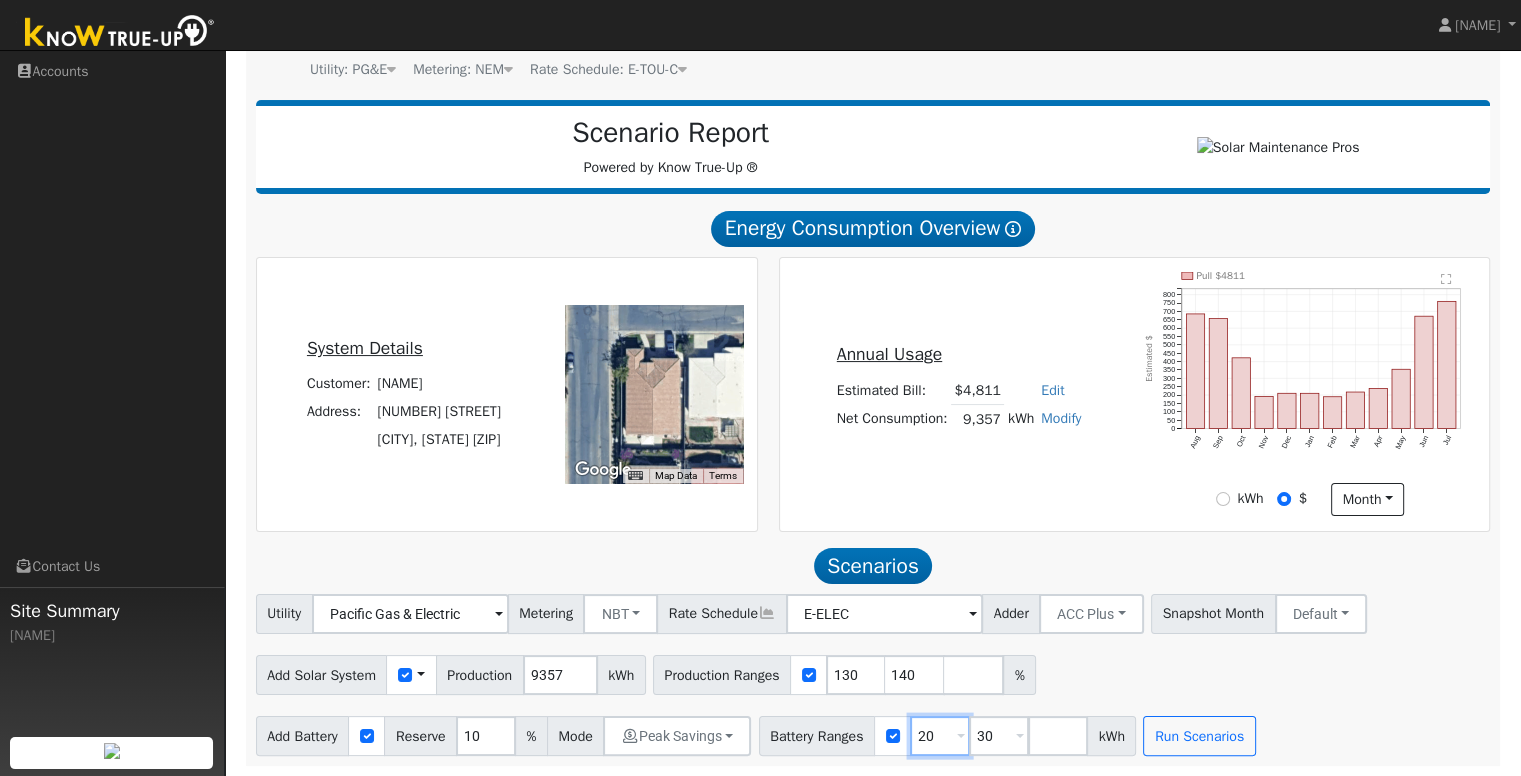 type on "20" 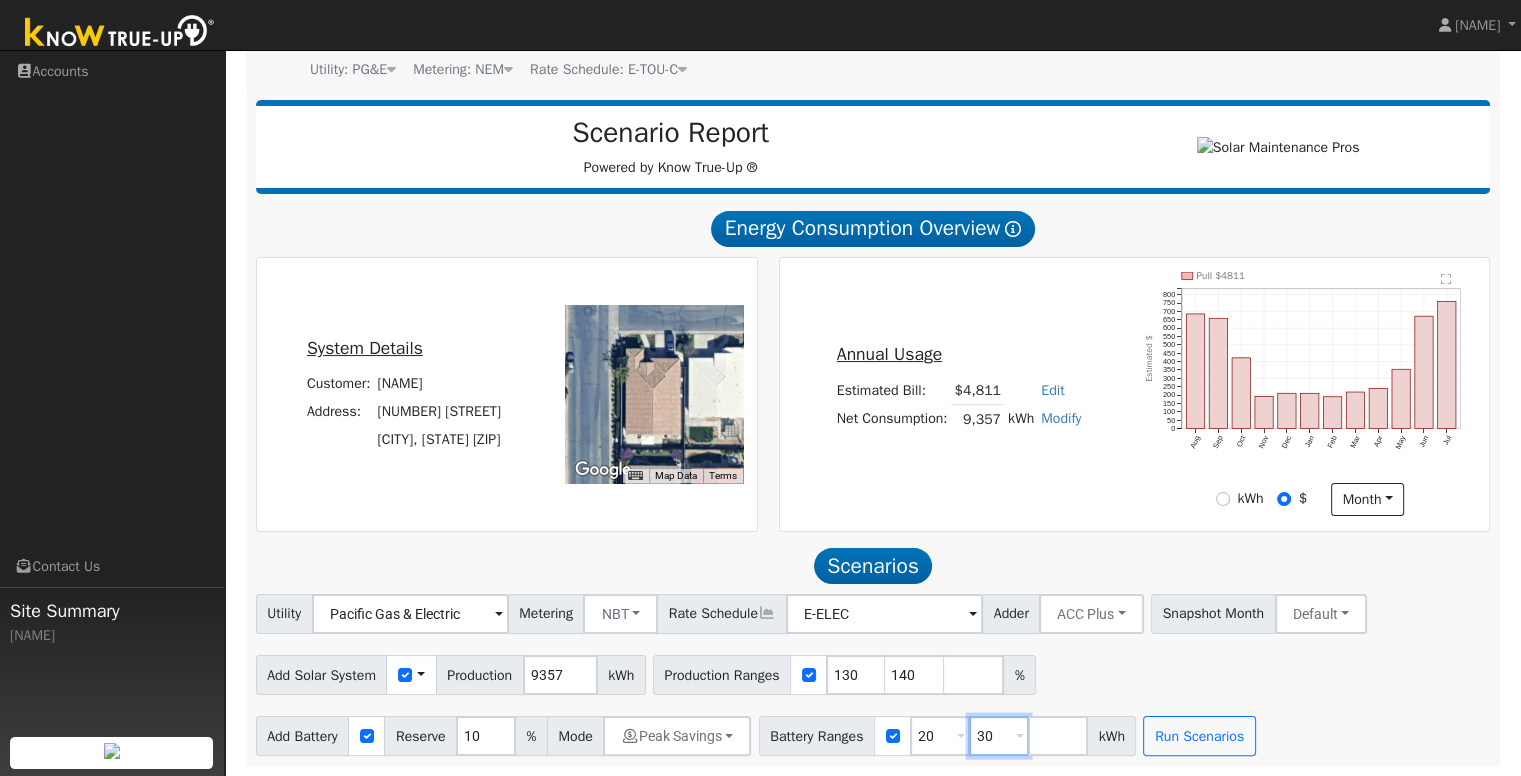 click on "30" at bounding box center [999, 736] 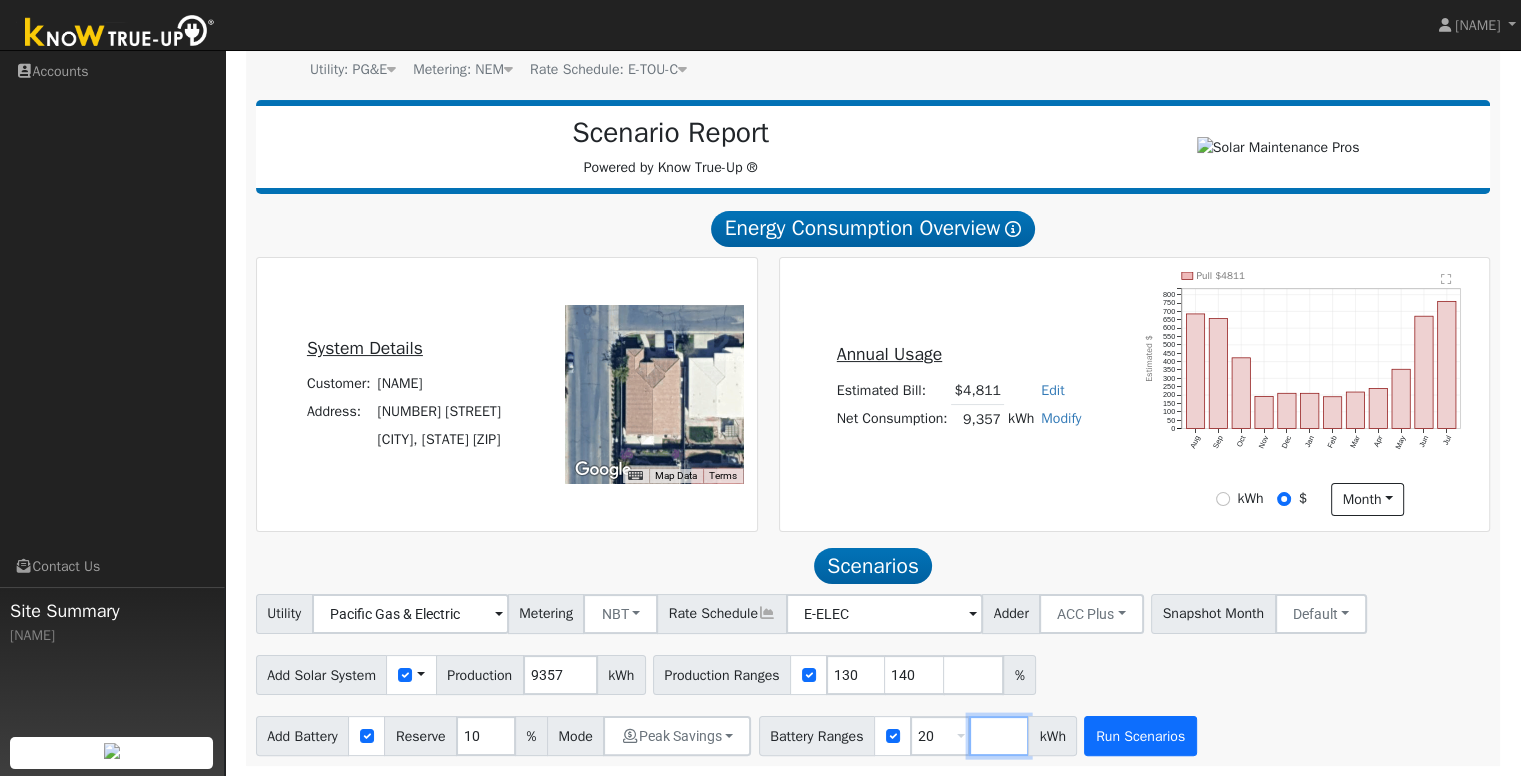 type 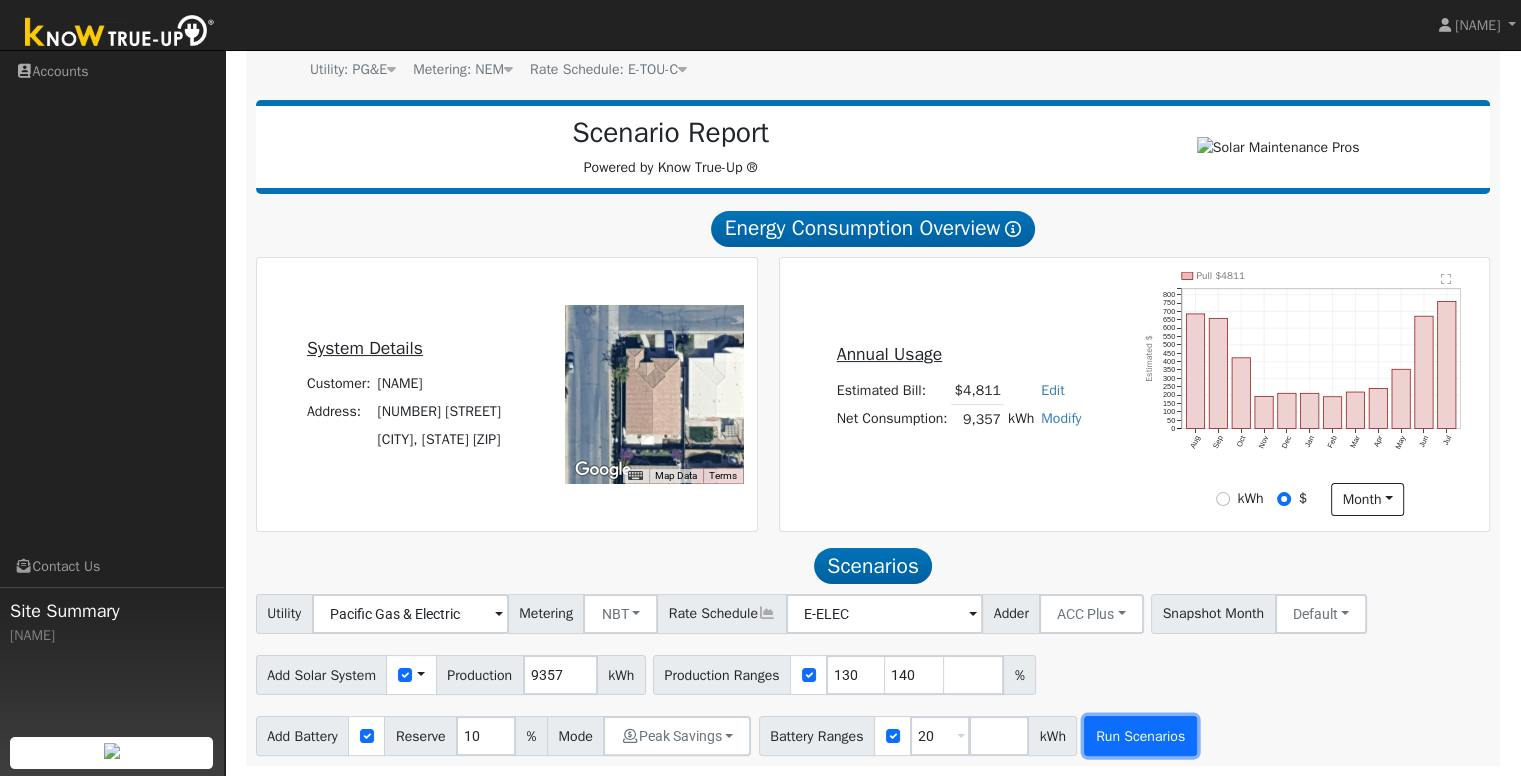click on "Run Scenarios" at bounding box center [1140, 736] 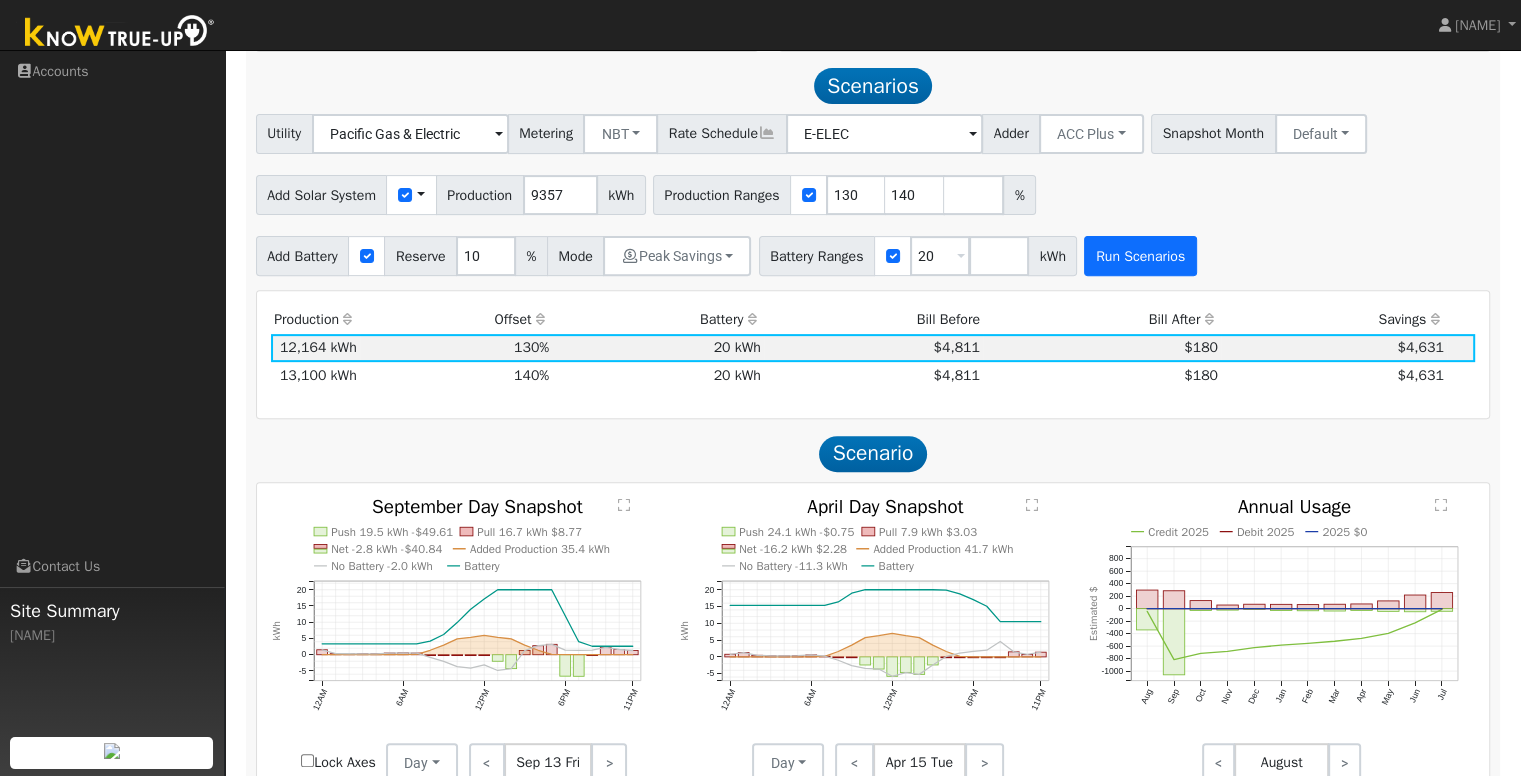 scroll, scrollTop: 692, scrollLeft: 0, axis: vertical 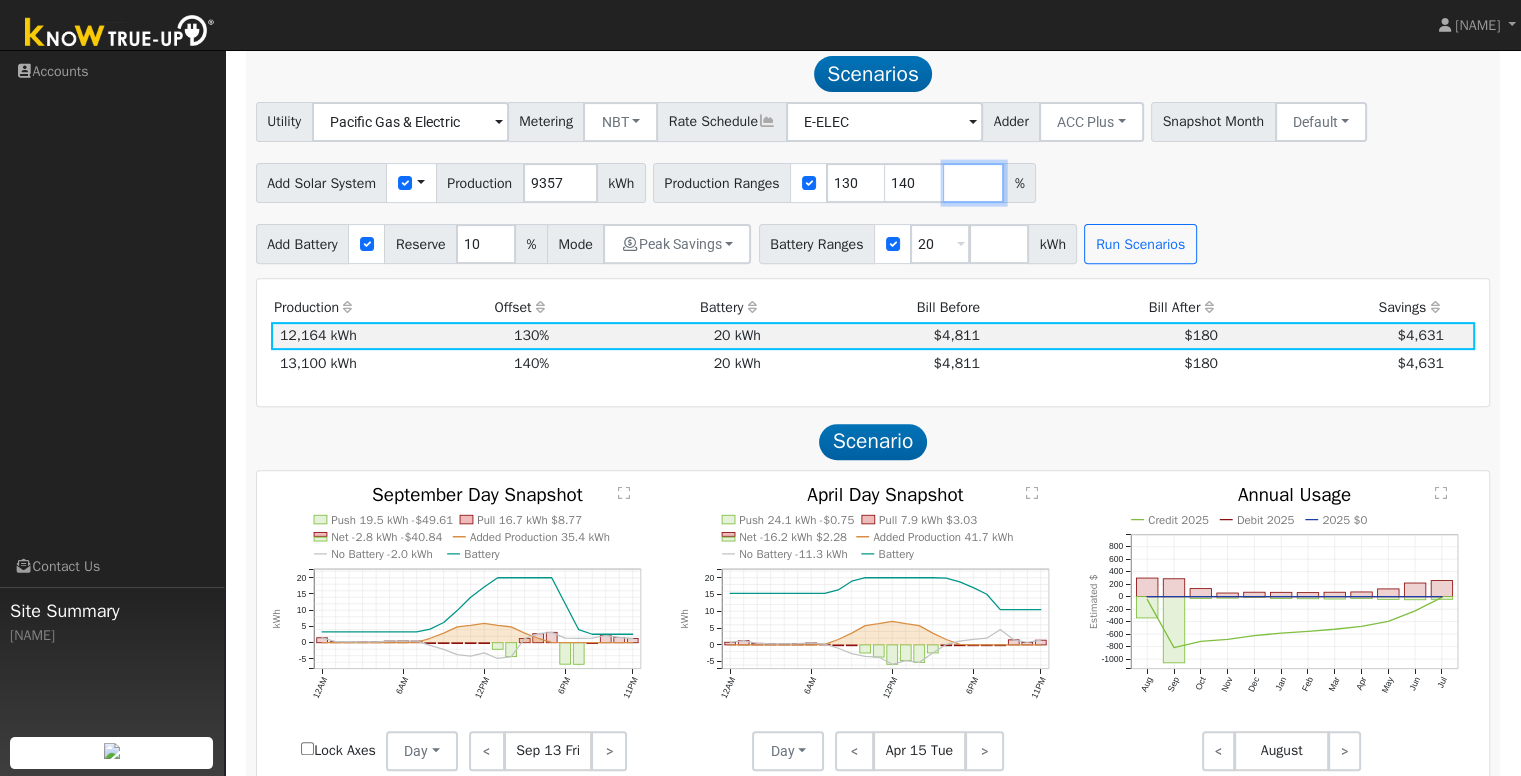 click at bounding box center (974, 183) 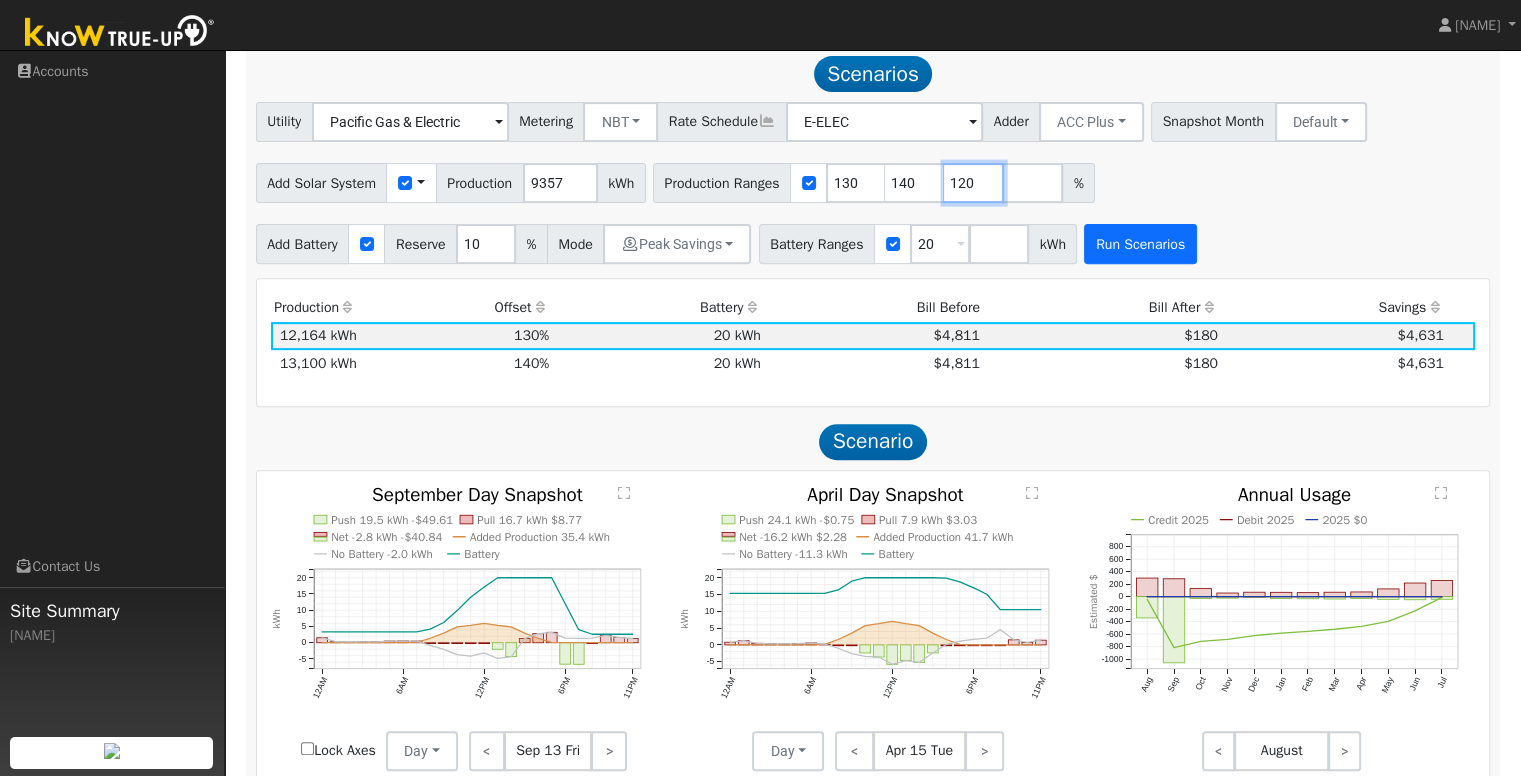 type on "120" 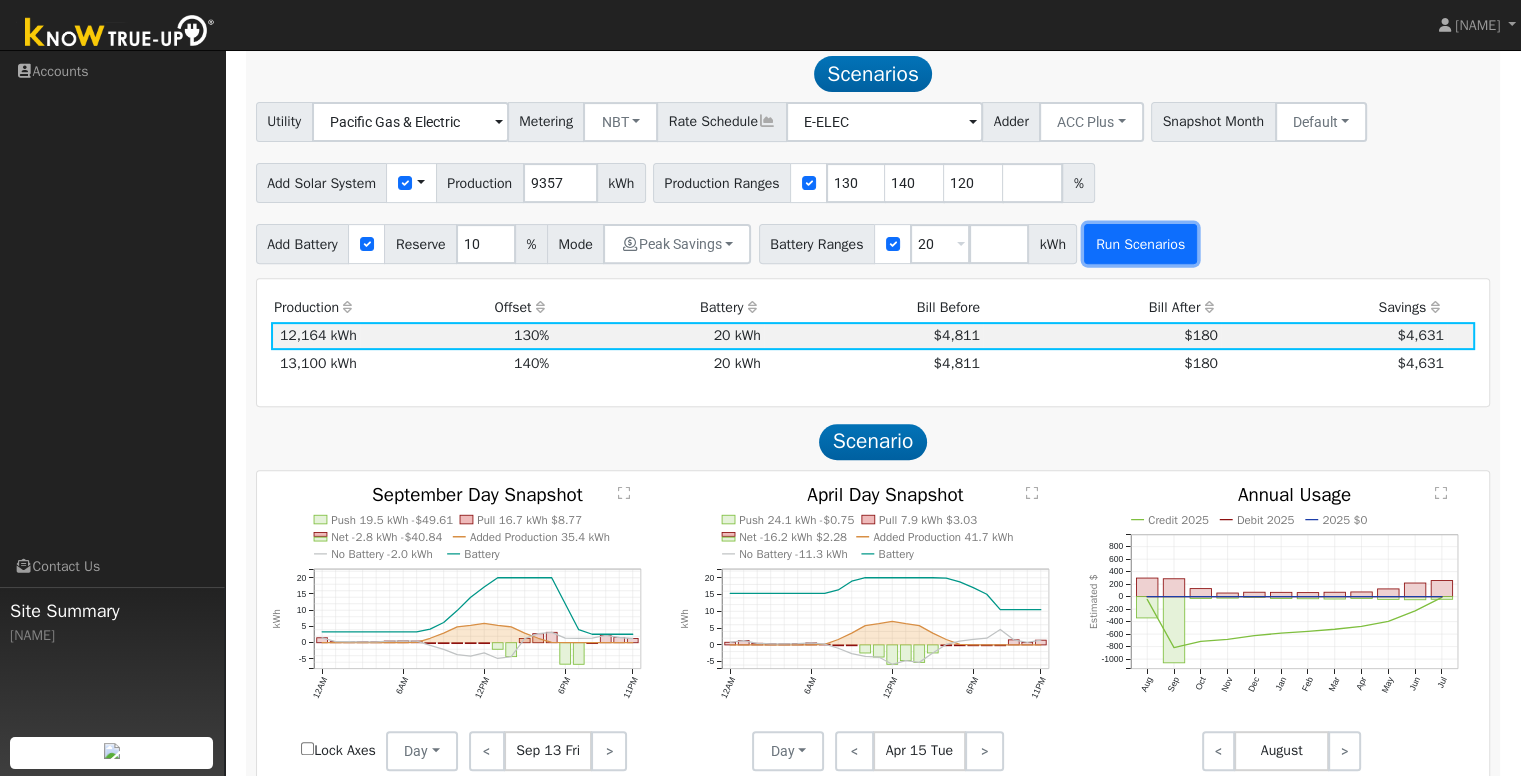 type on "120" 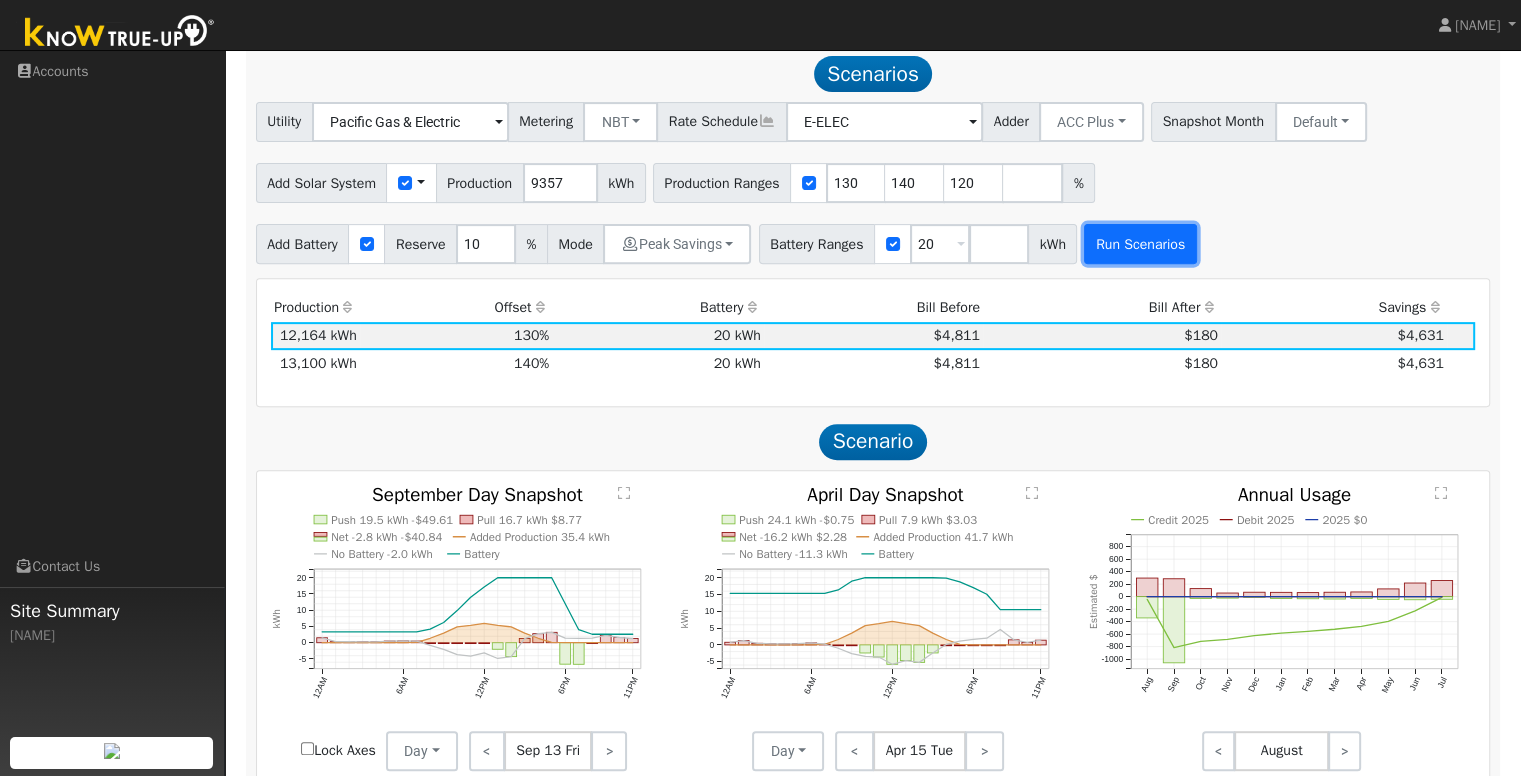 type on "130" 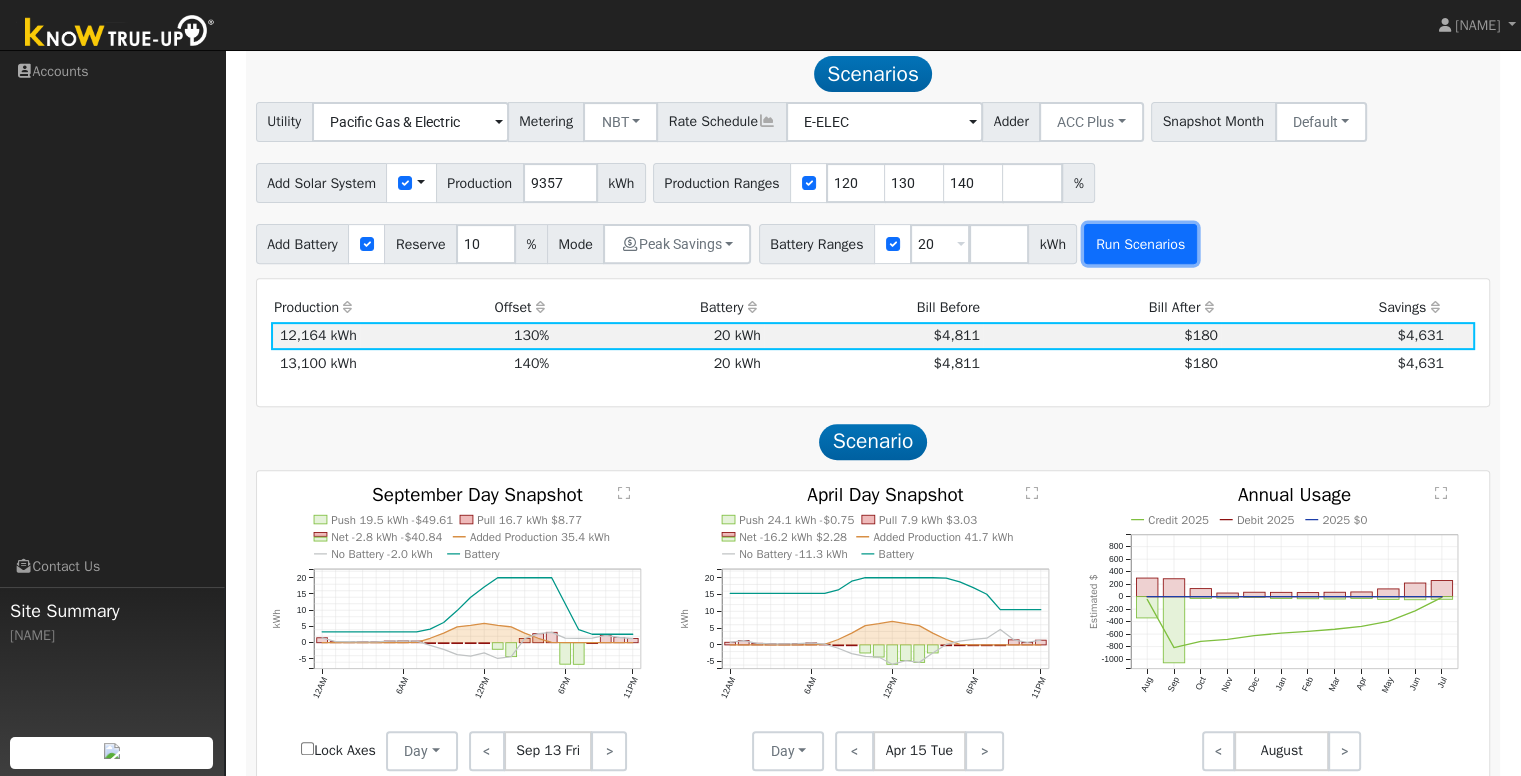 click on "Run Scenarios" at bounding box center (1140, 244) 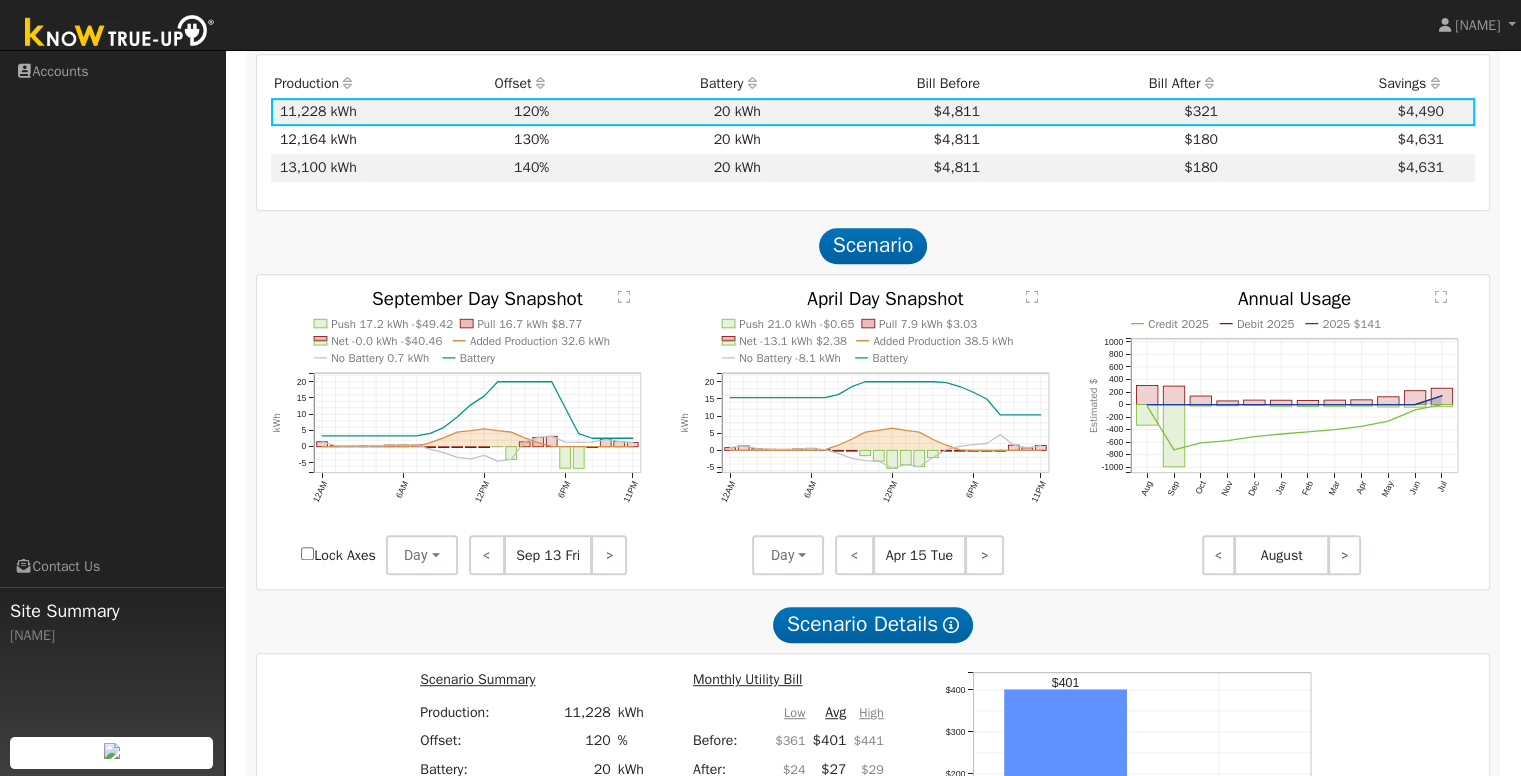 scroll, scrollTop: 916, scrollLeft: 0, axis: vertical 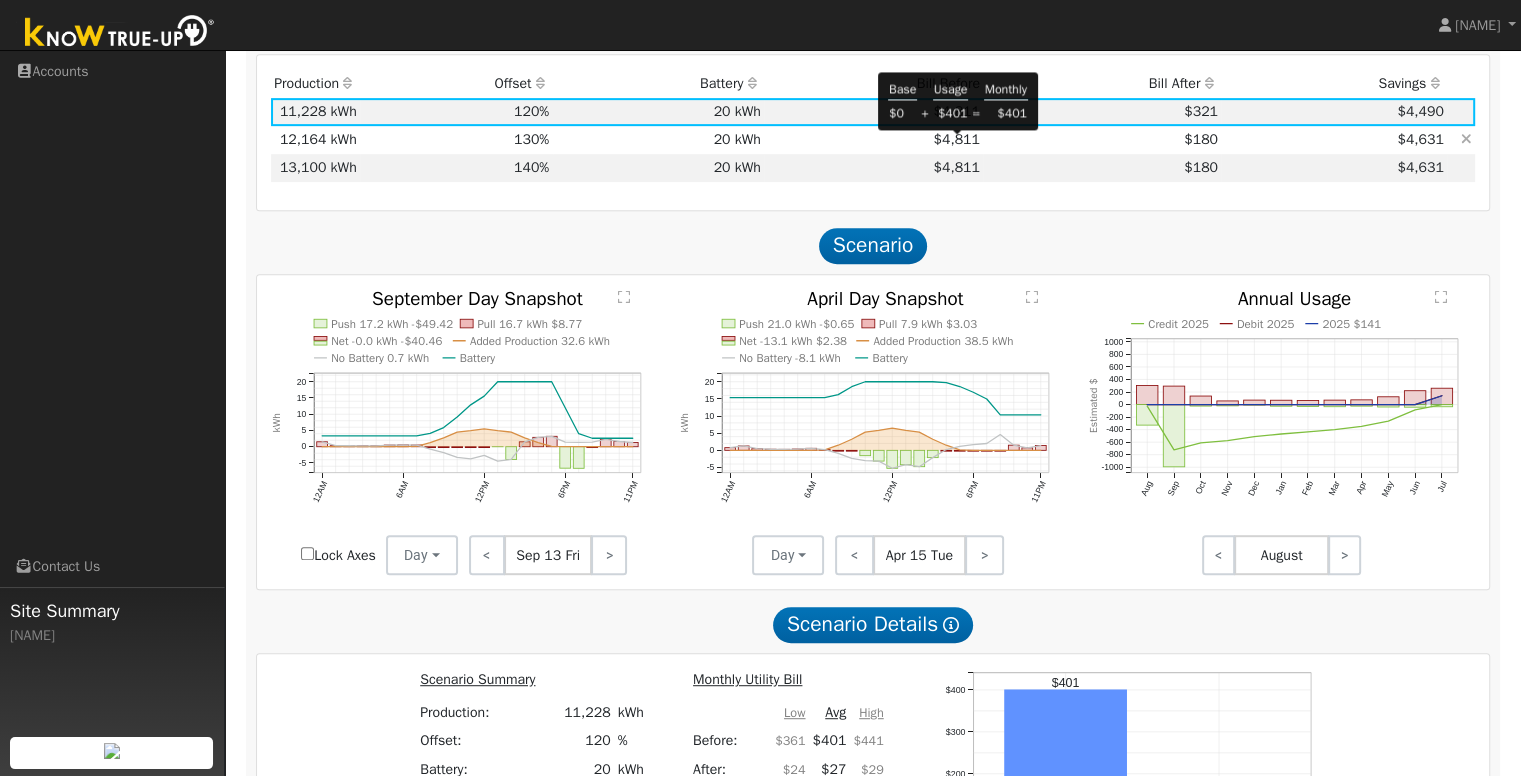click on "$4,811" at bounding box center (956, 139) 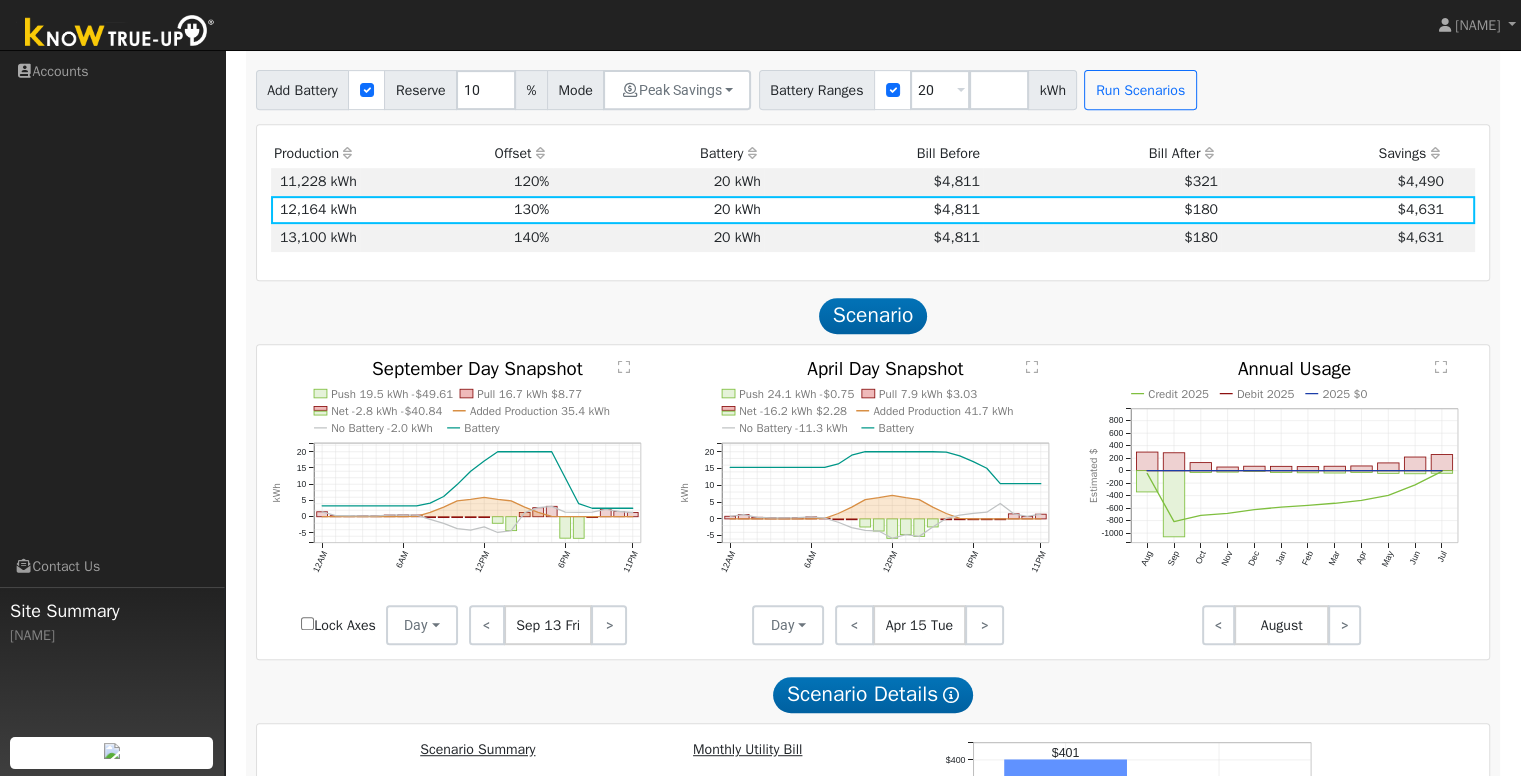 scroll, scrollTop: 840, scrollLeft: 0, axis: vertical 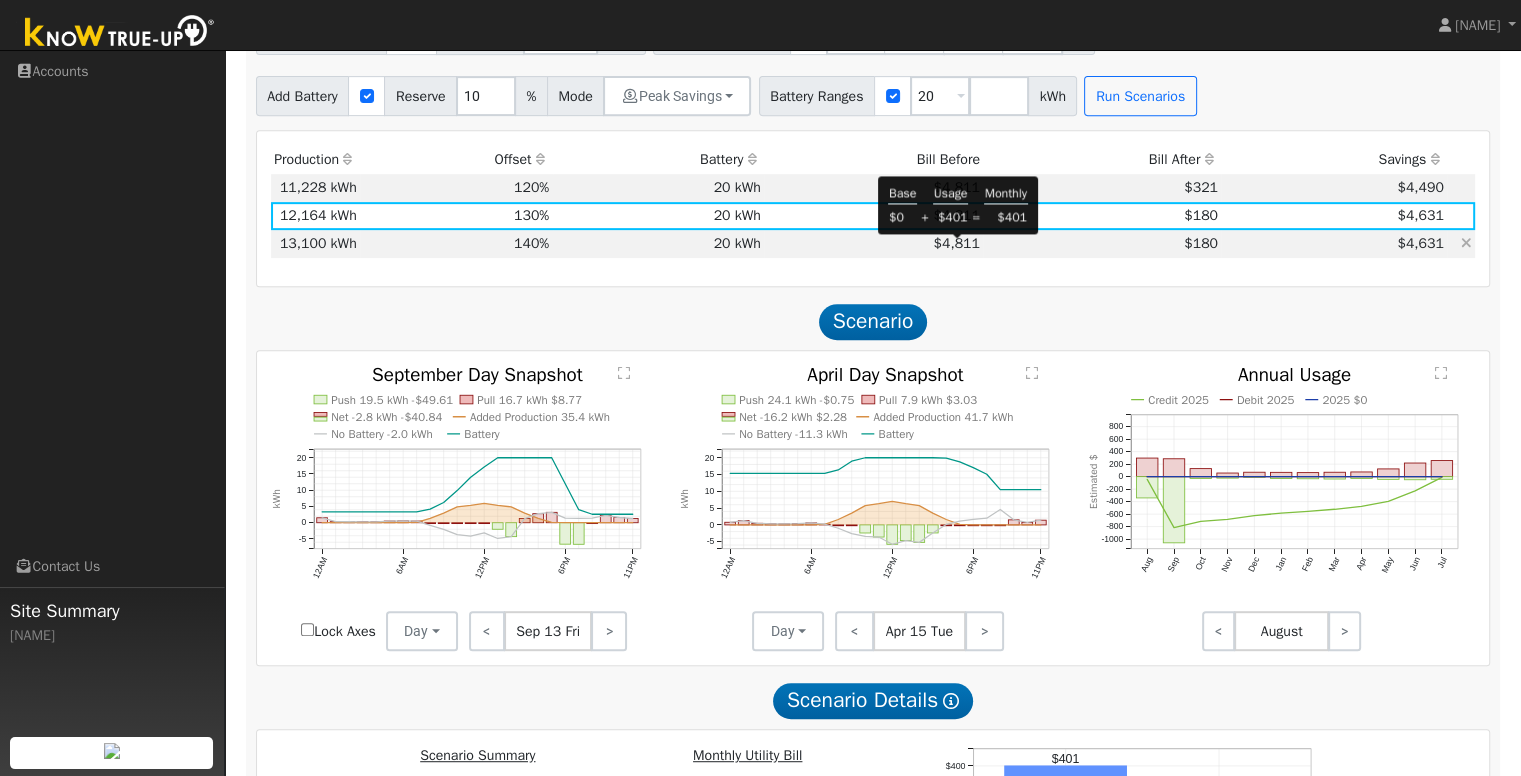 click on "$4,811" at bounding box center [956, 243] 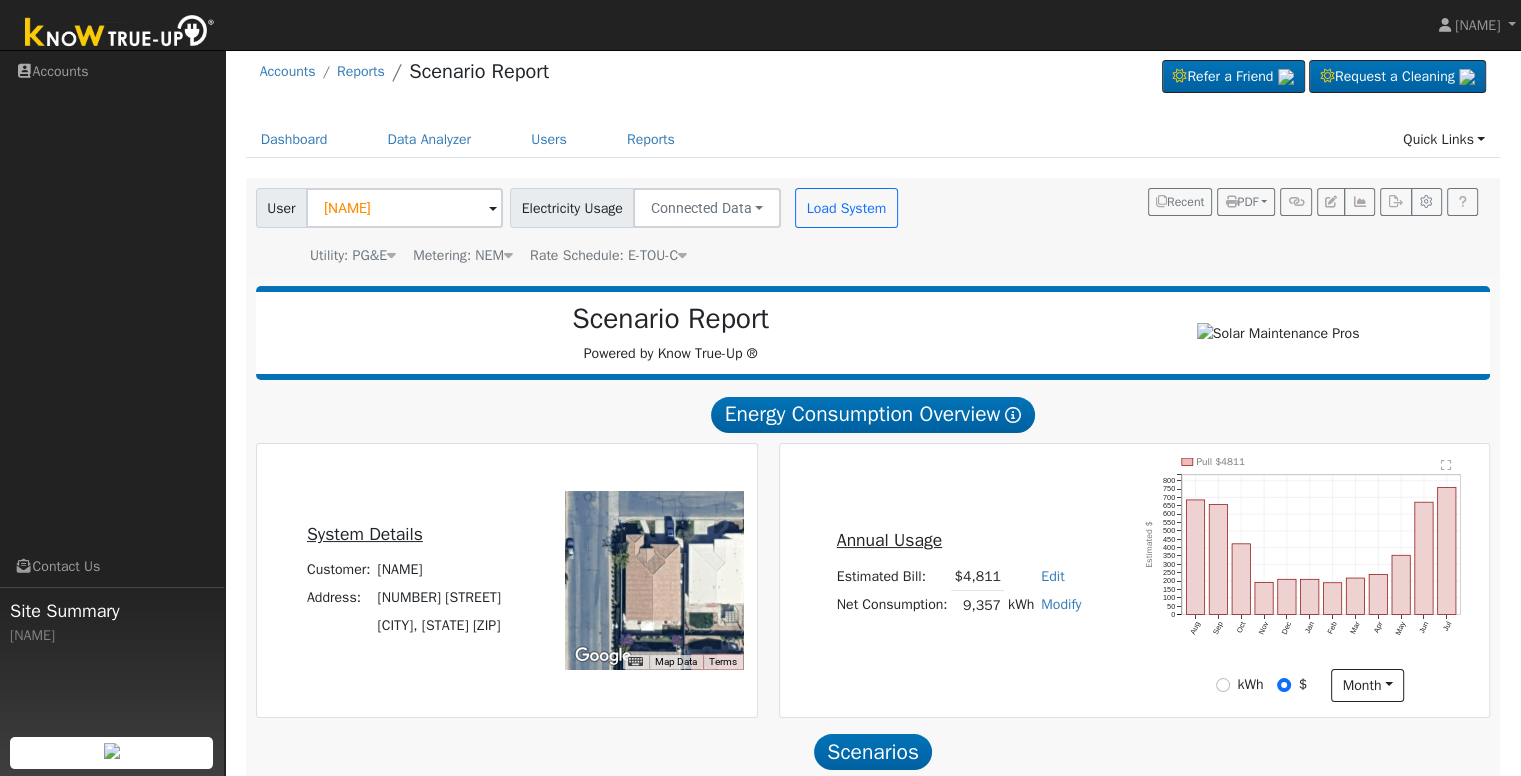 scroll, scrollTop: 0, scrollLeft: 0, axis: both 